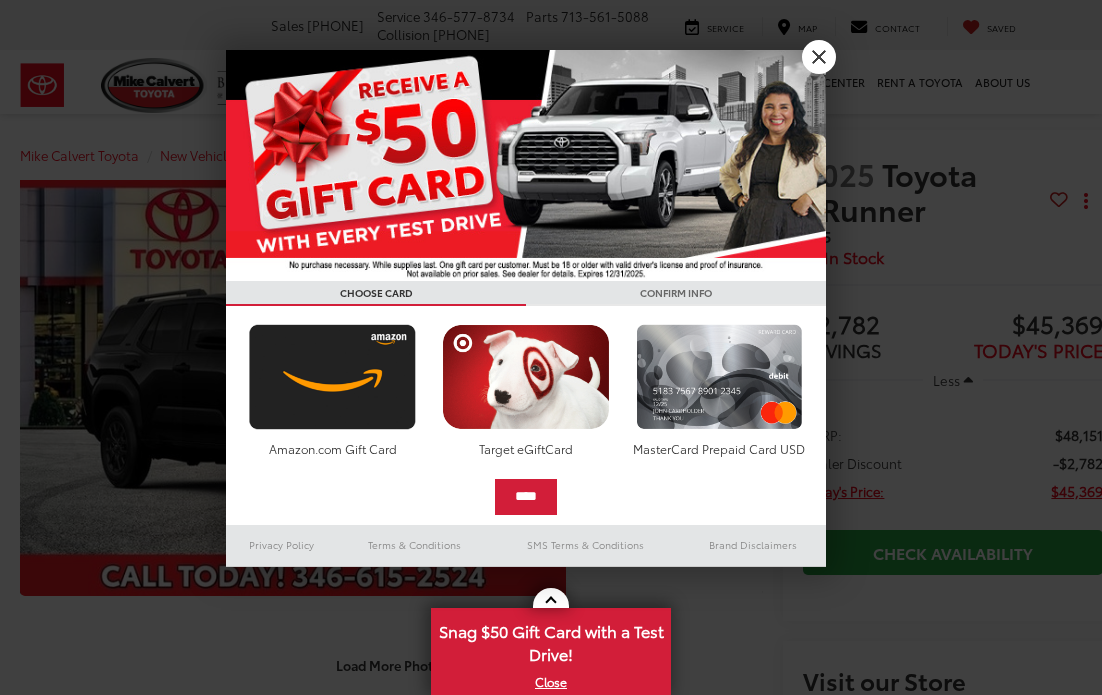 scroll, scrollTop: 0, scrollLeft: 0, axis: both 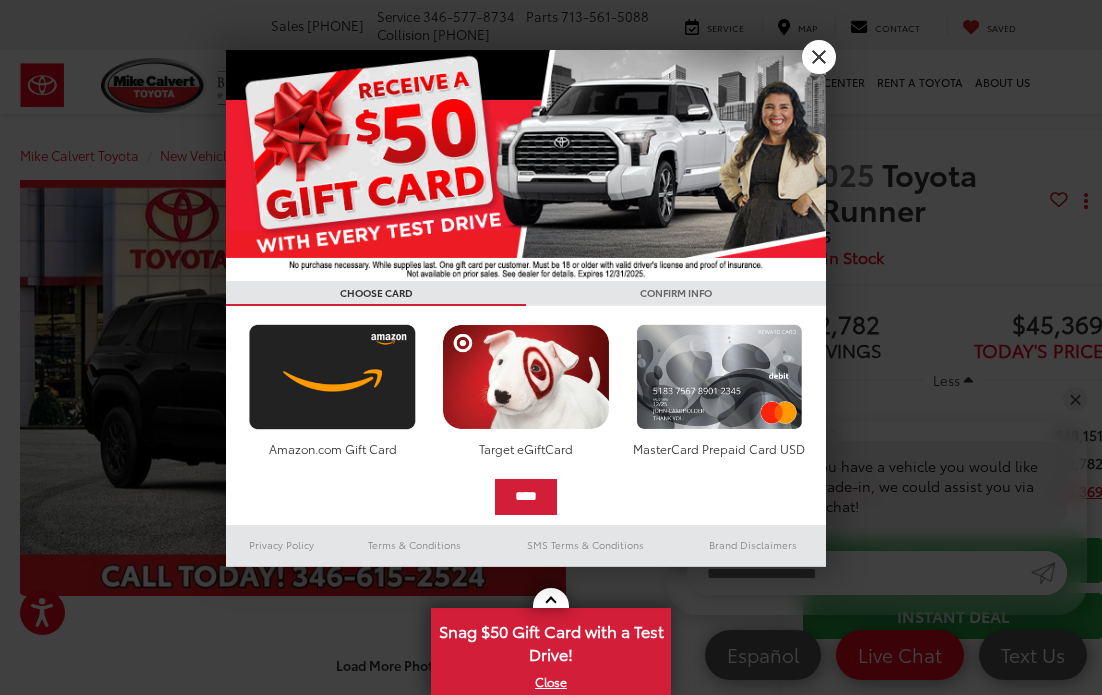 click on "X" at bounding box center [819, 57] 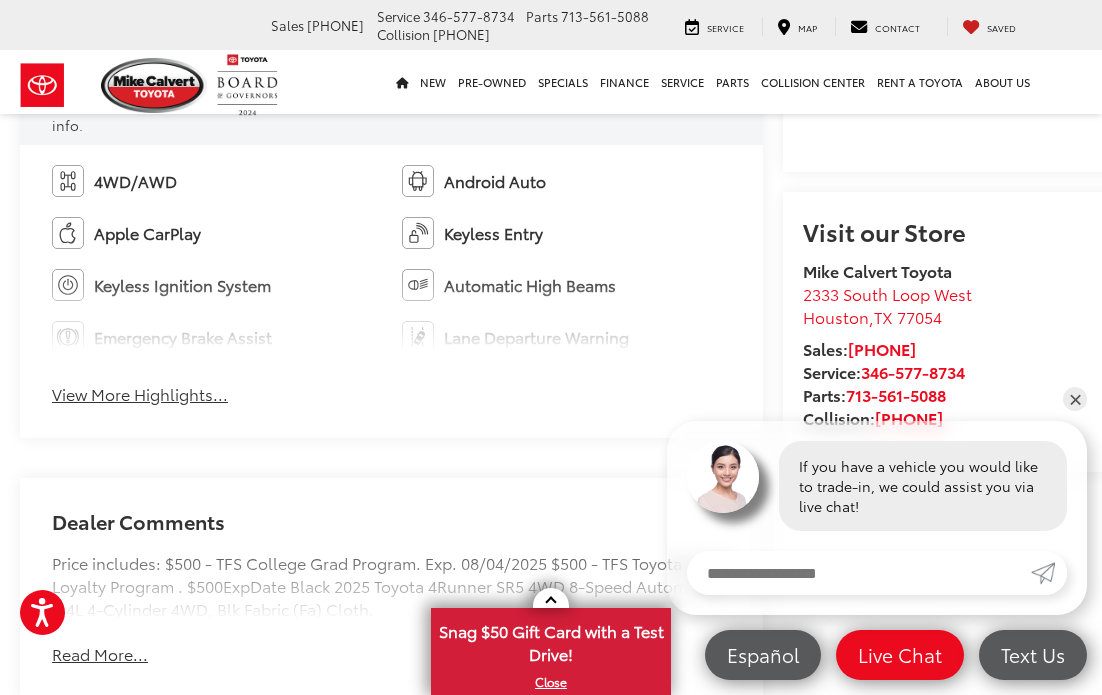 scroll, scrollTop: 1204, scrollLeft: 0, axis: vertical 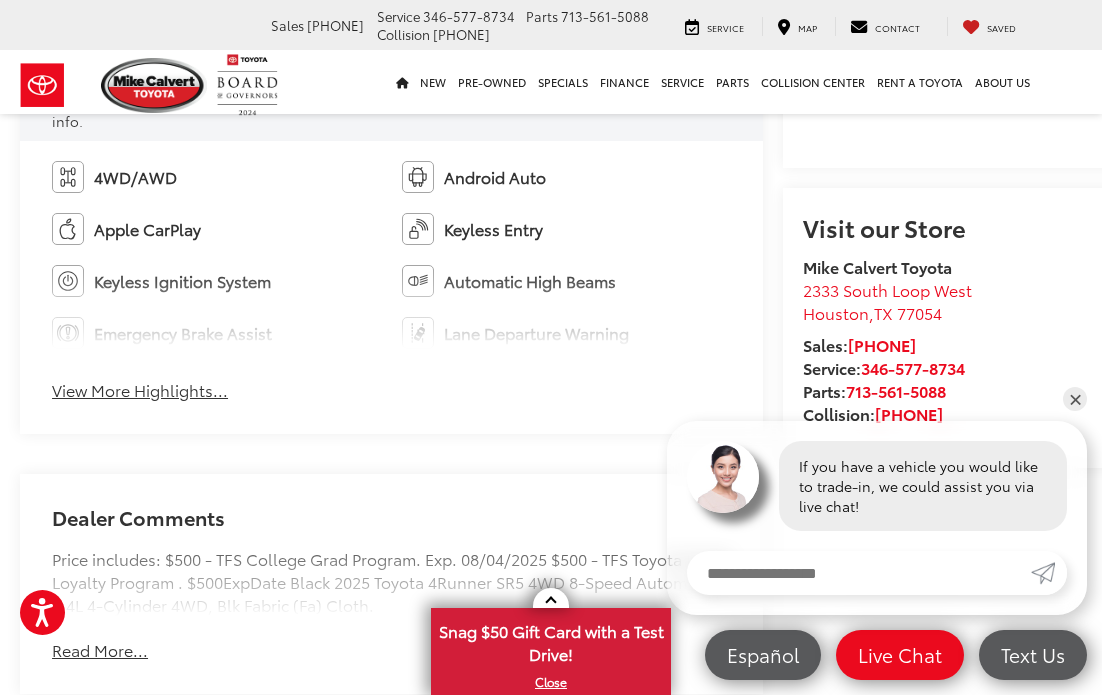 click on "View More Highlights..." at bounding box center (140, 390) 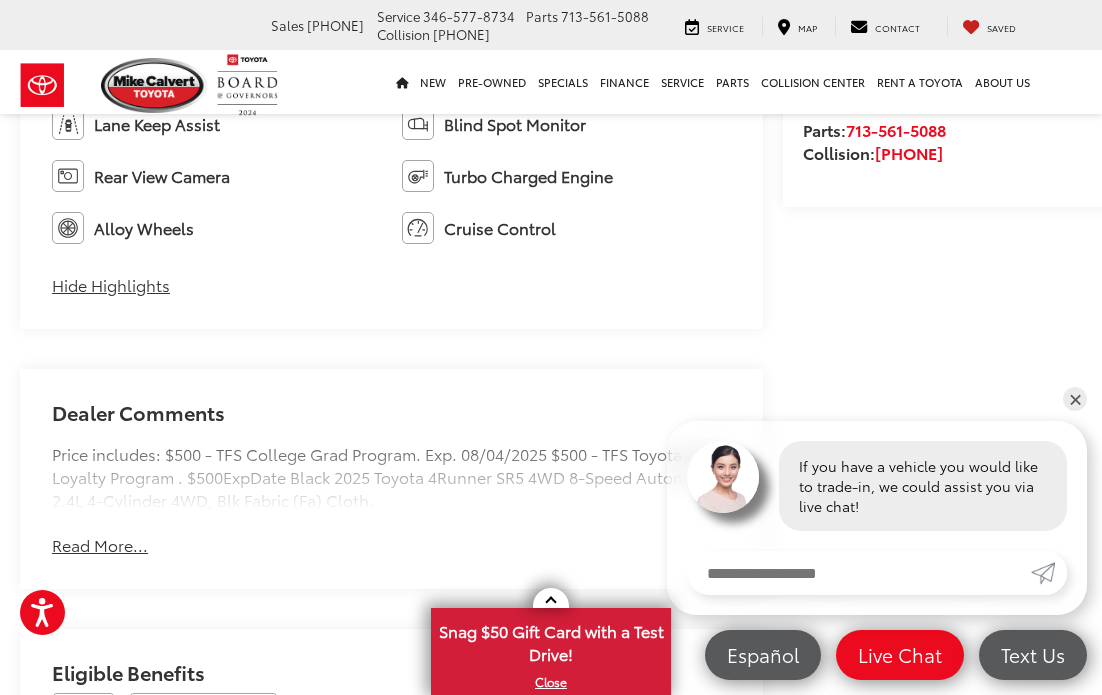scroll, scrollTop: 1498, scrollLeft: 0, axis: vertical 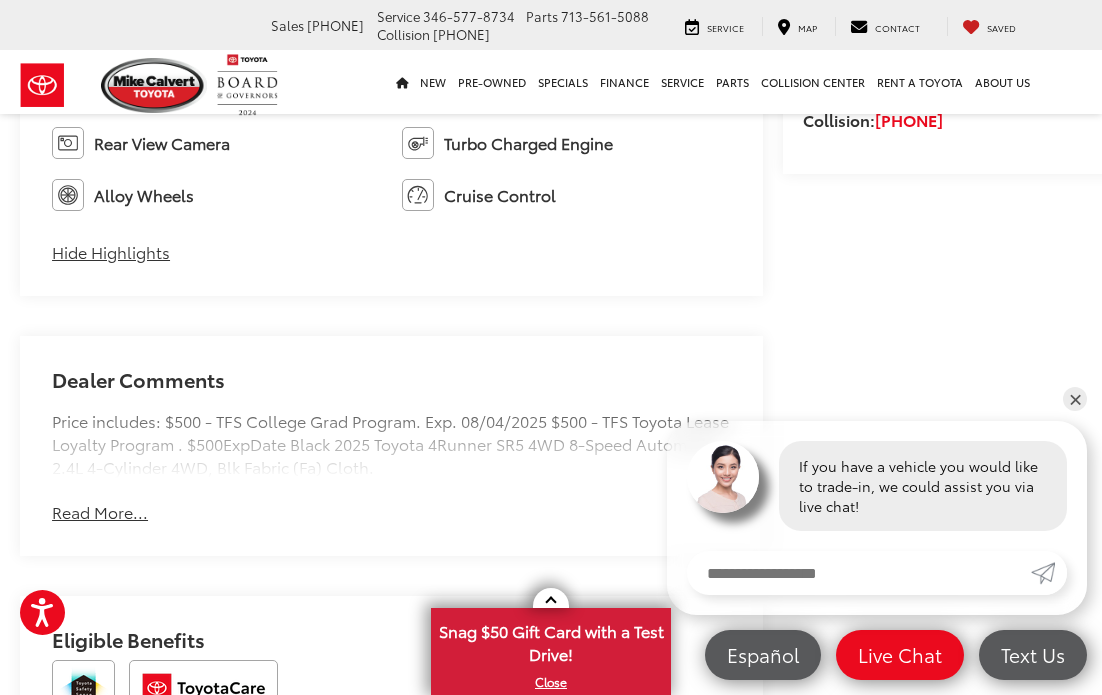 click on "Read More..." at bounding box center [100, 512] 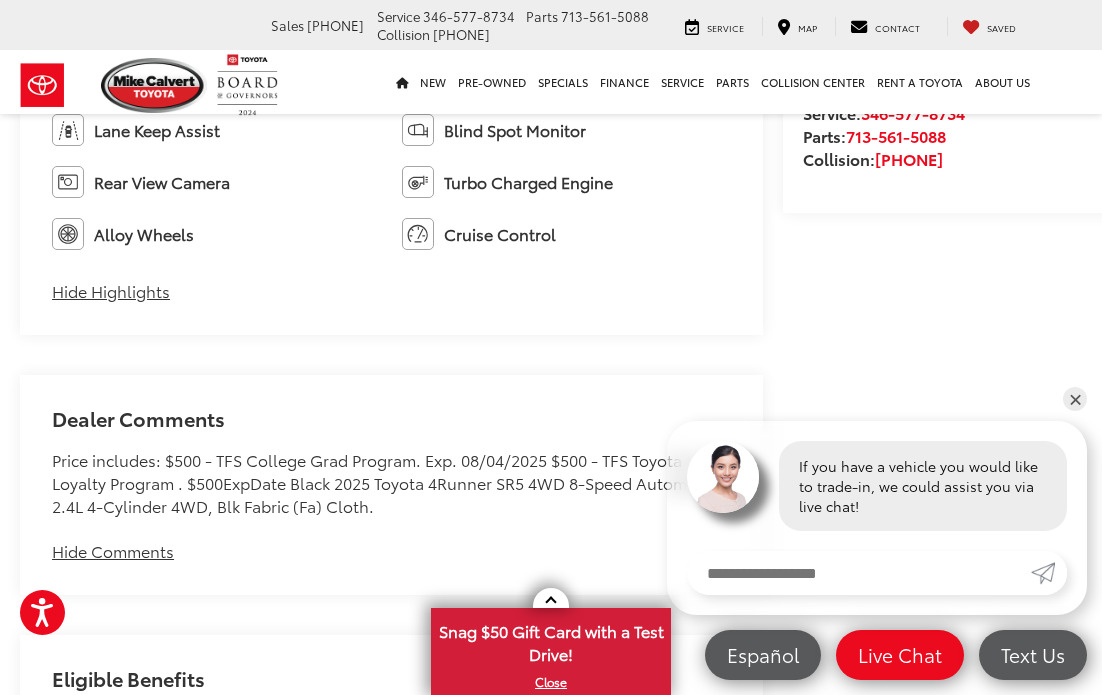 scroll, scrollTop: 0, scrollLeft: 0, axis: both 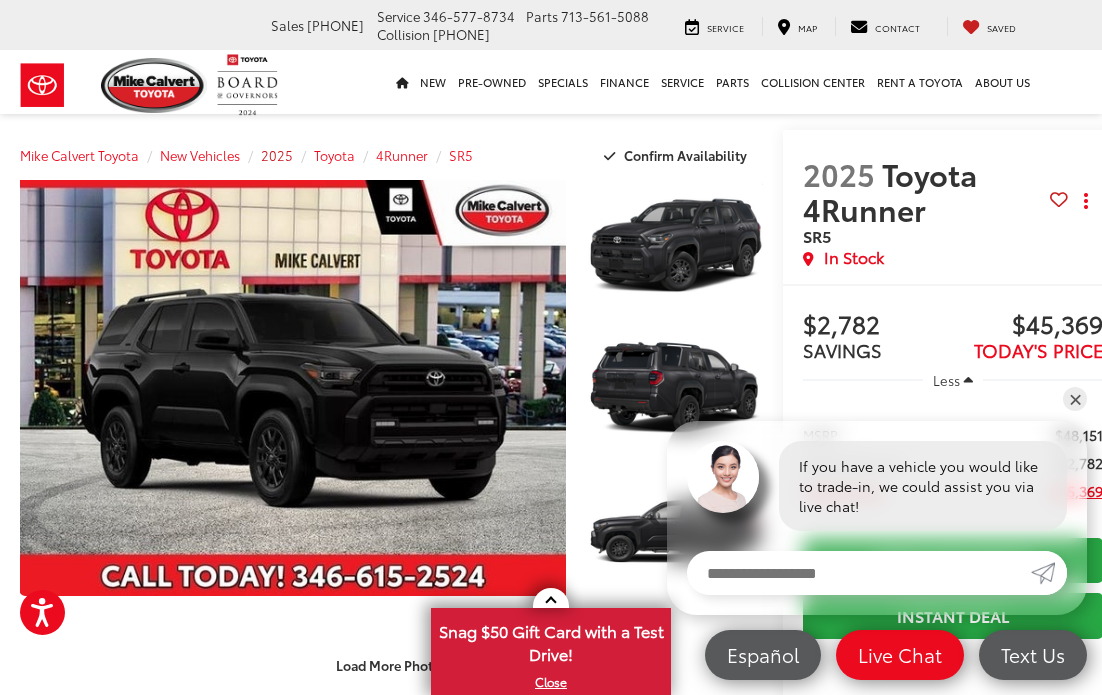 click on "2025" at bounding box center [277, 155] 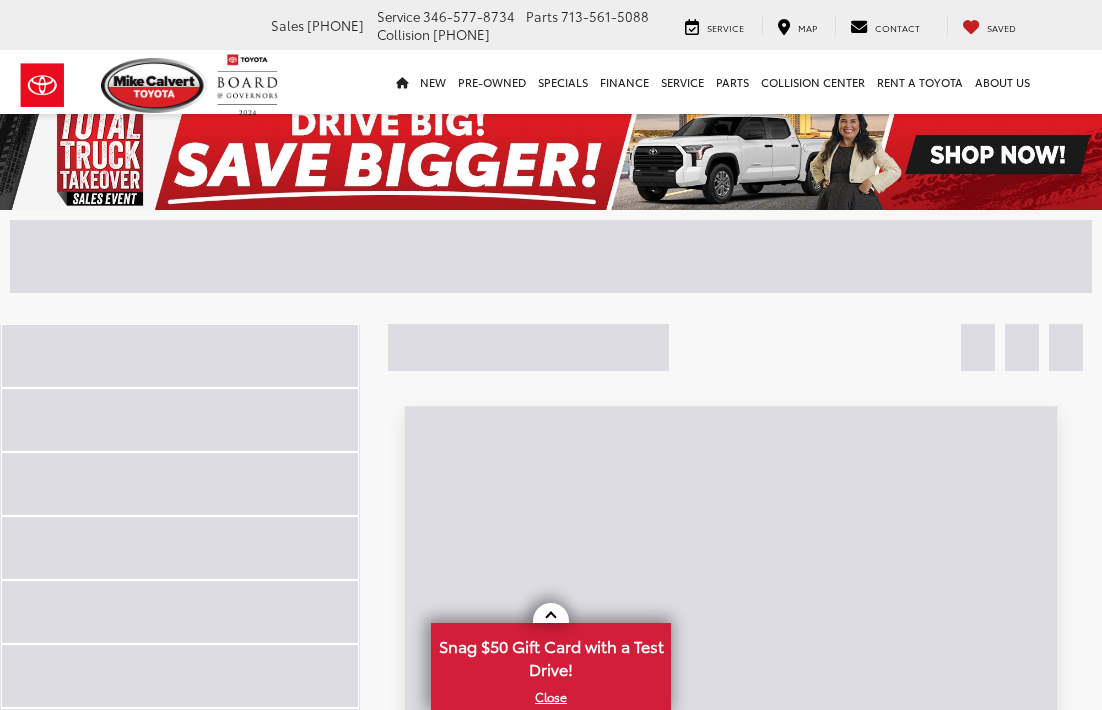scroll, scrollTop: 0, scrollLeft: 0, axis: both 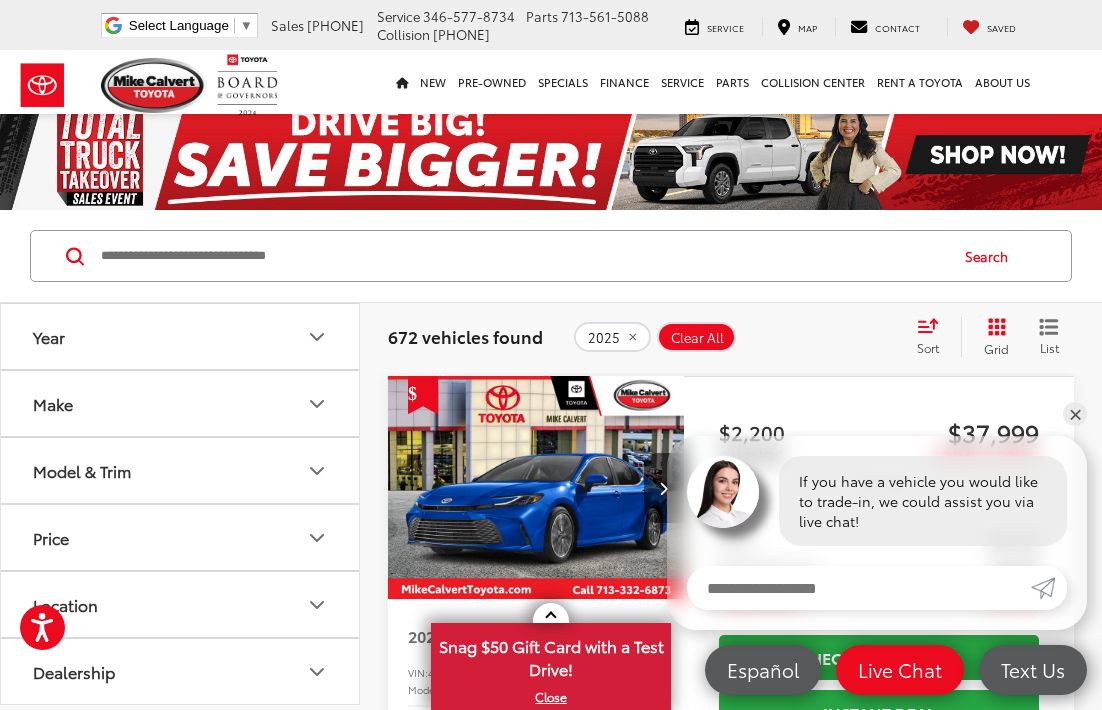 click 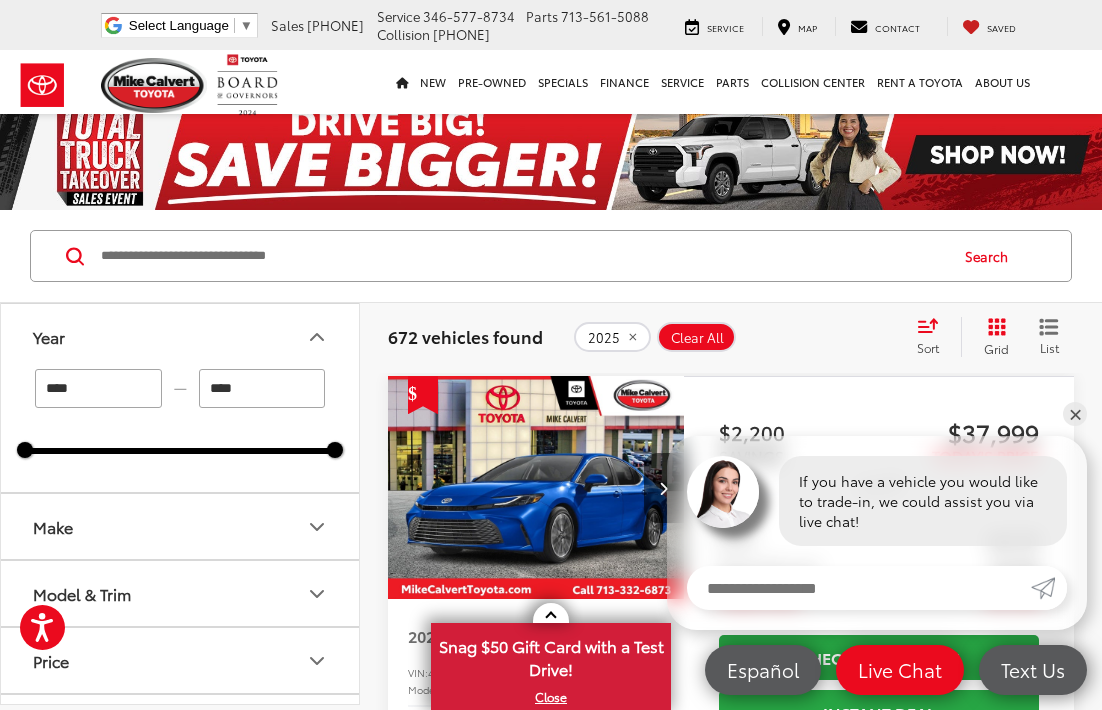 drag, startPoint x: 99, startPoint y: 392, endPoint x: -114, endPoint y: 379, distance: 213.39635 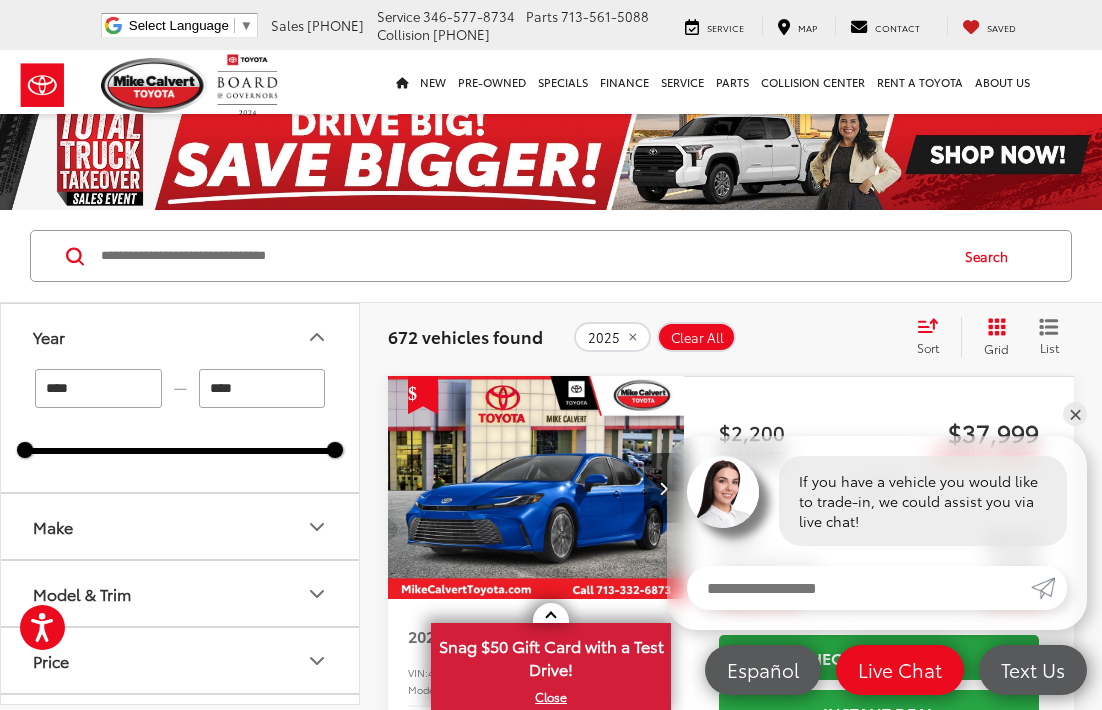 click on "Press Option+1 for screen-reader mode, Option+0 to cancel Accessibility Screen-Reader Guide, Feedback, and Issue Reporting | New window
Mike Calvert Toyota
Select Language ​ ▼
Sales
713-597-5313
Service
346-577-8734
Parts
713-561-5088
Collision
713-558-8282
2333 South Loop West
Houston, TX 77054
Service
Map
Contact
Saved
Saved
Mike Calvert Toyota
Saved
Directions
New
New
New Tundra Inventory
Schedule Test Drive
Model Research
Toyota Reviews
Toyota Comparisons
Commercial Truck Center
New 4Runner i-FORCE MAX Inventory
Pre-Owned
Pre-Owned" at bounding box center [551, 4697] 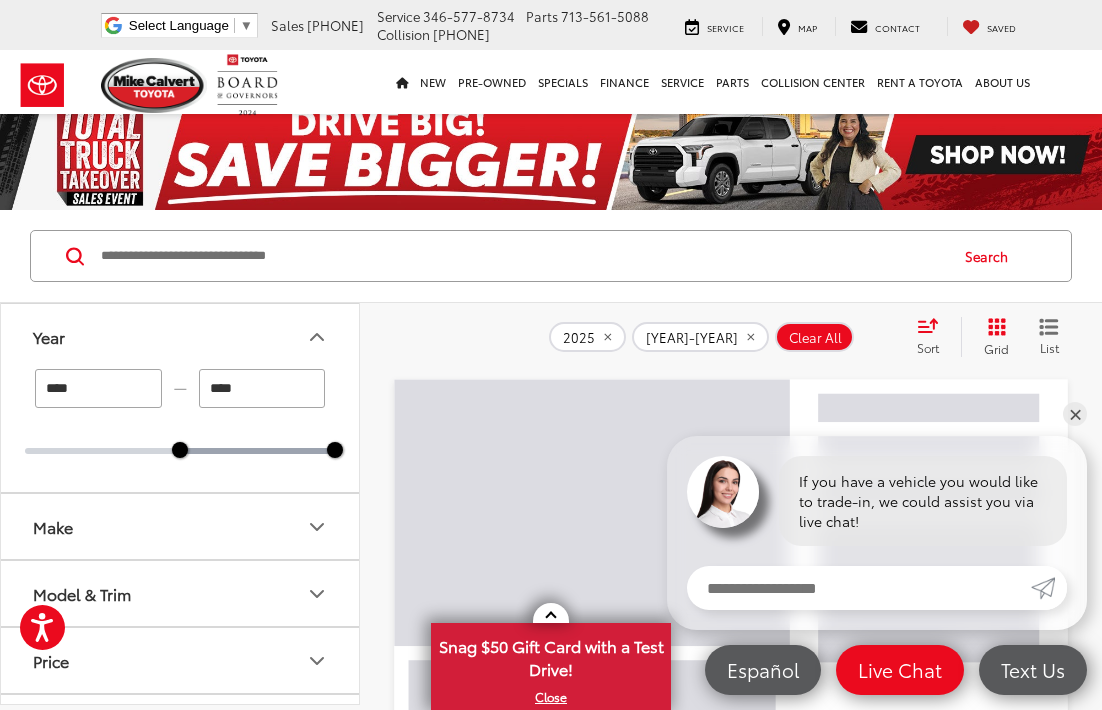 scroll, scrollTop: 6, scrollLeft: 0, axis: vertical 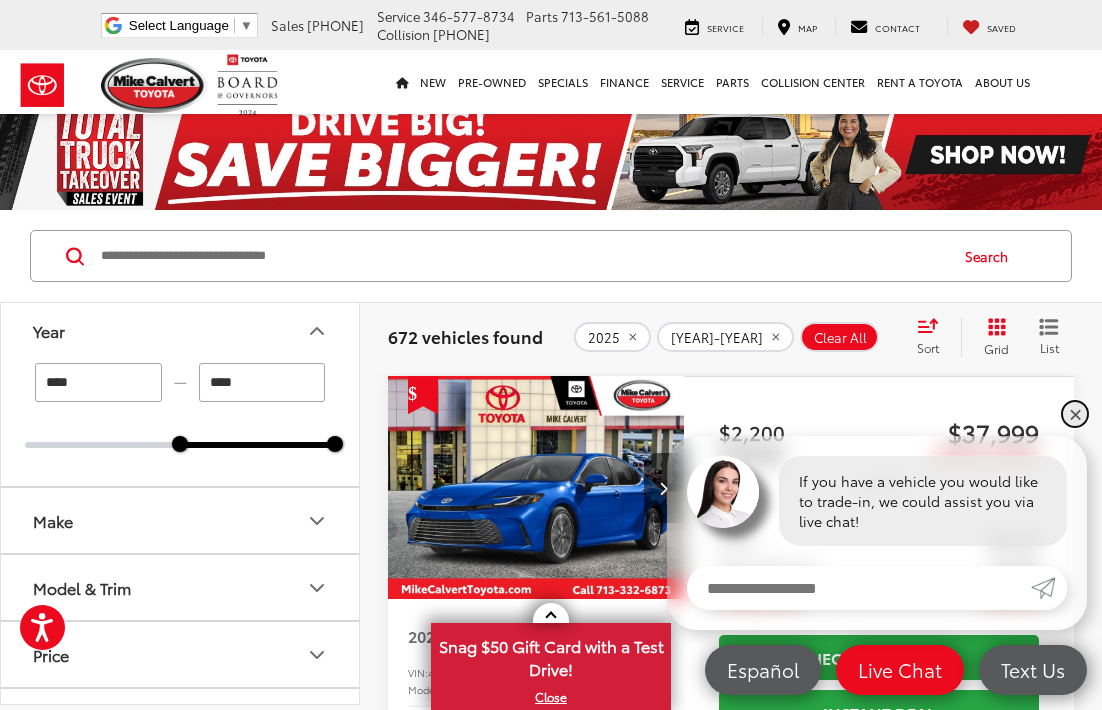 click on "✕" at bounding box center (1075, 414) 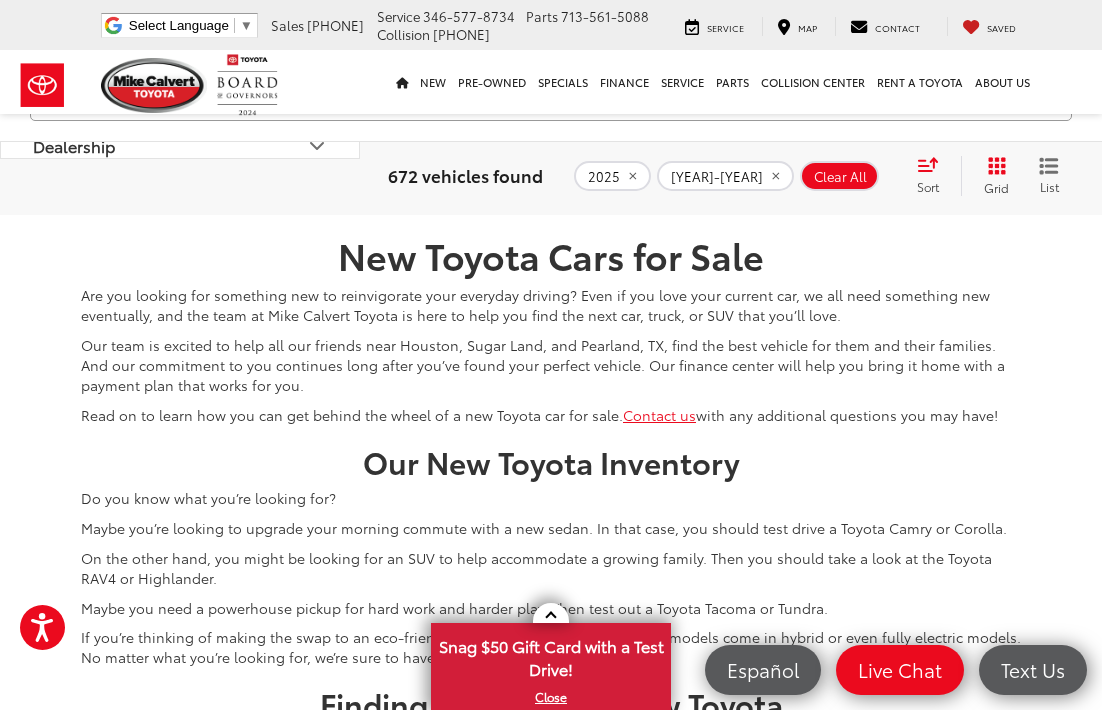 scroll, scrollTop: 7326, scrollLeft: 0, axis: vertical 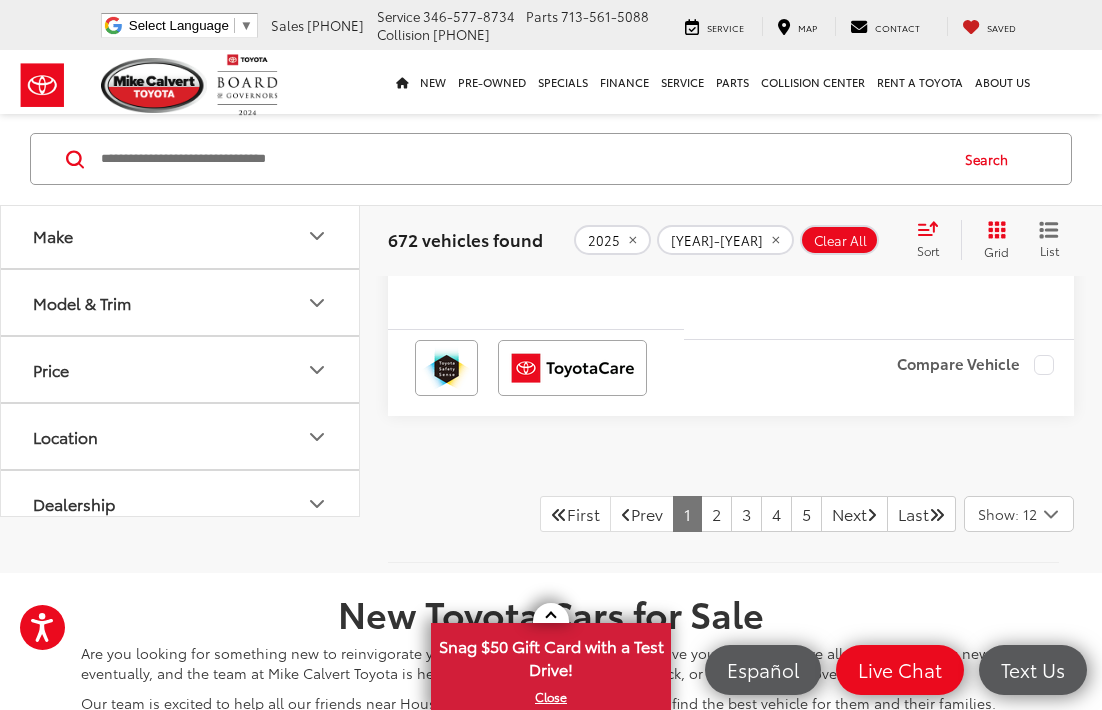 click on "Model & Trim" at bounding box center (181, 302) 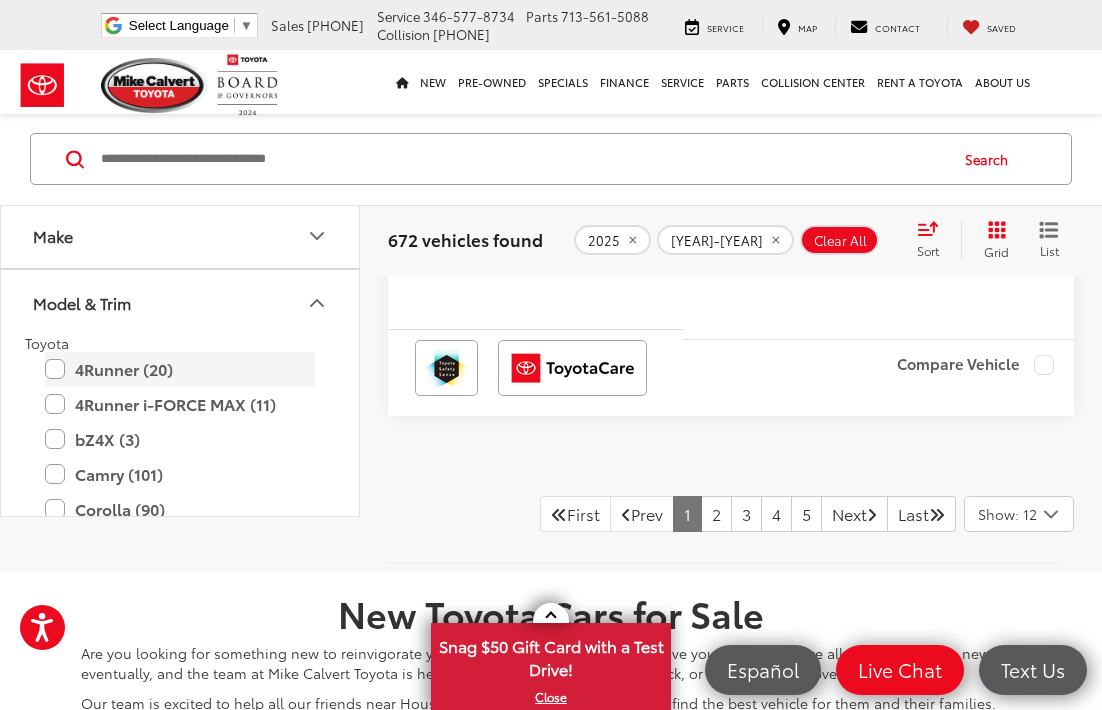 click on "4Runner (20)" at bounding box center [180, 369] 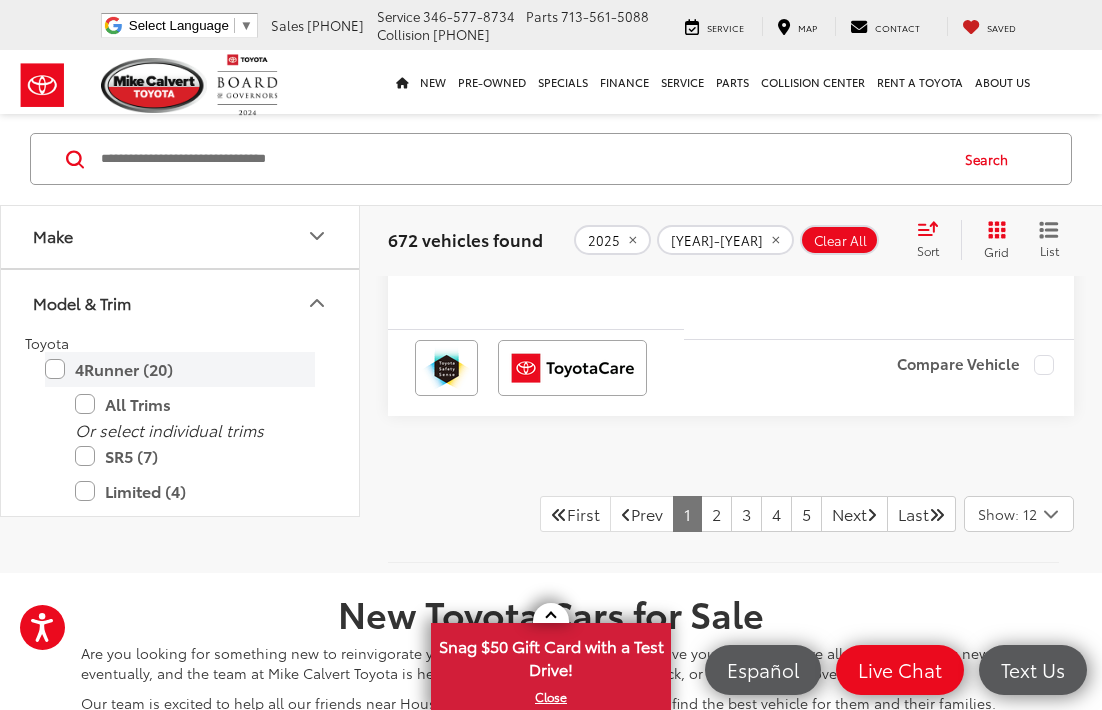scroll, scrollTop: 0, scrollLeft: 0, axis: both 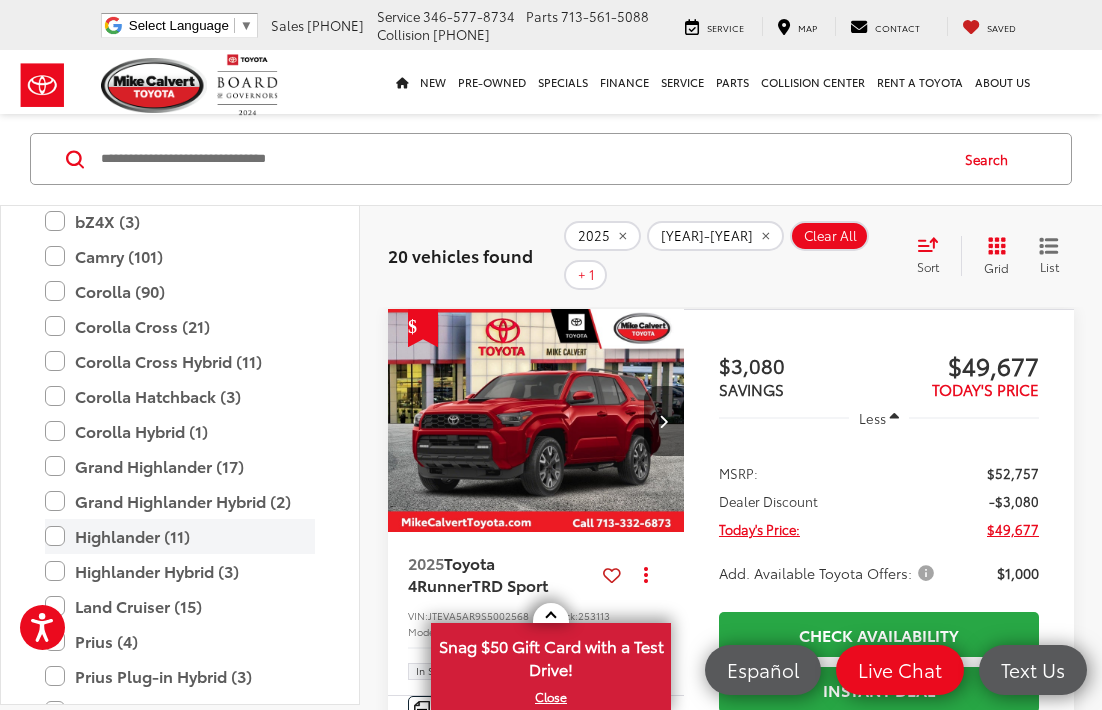 click on "Highlander (11)" at bounding box center [180, 536] 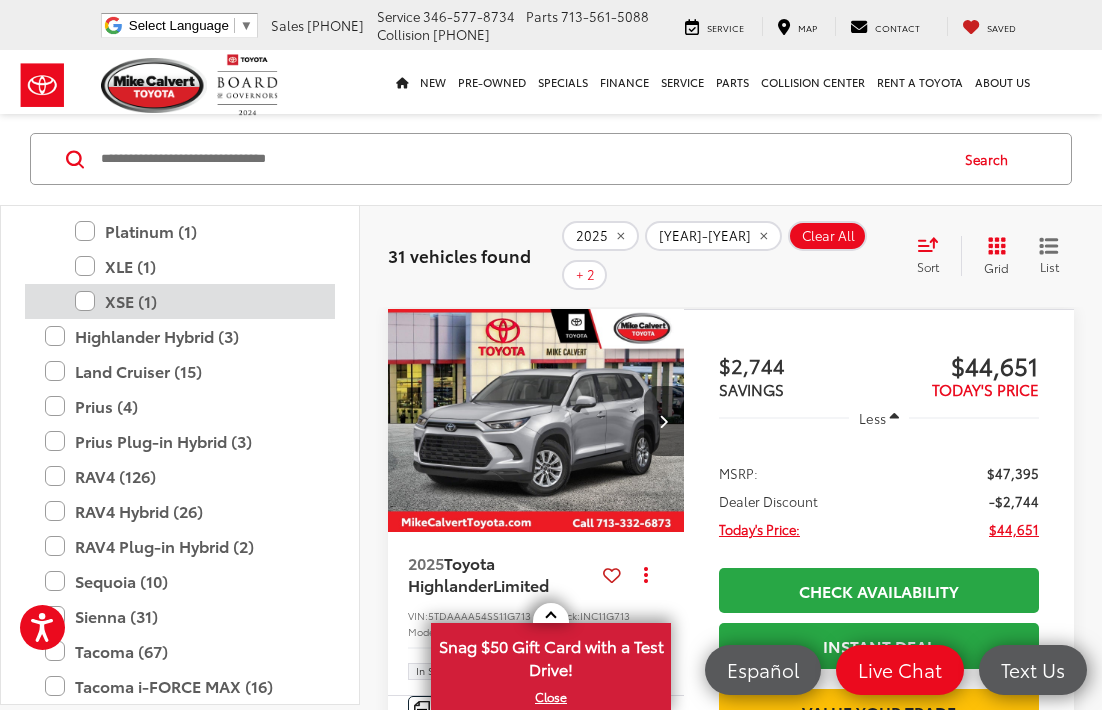 scroll, scrollTop: 1282, scrollLeft: 0, axis: vertical 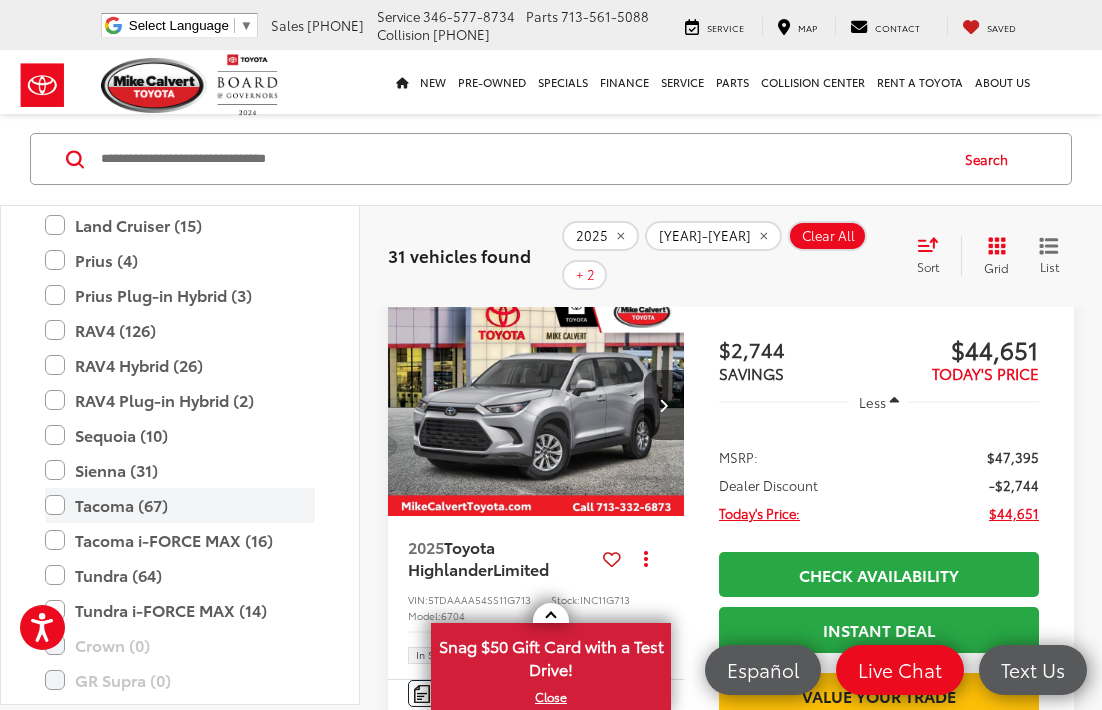 click on "Tacoma (67)" at bounding box center [180, 504] 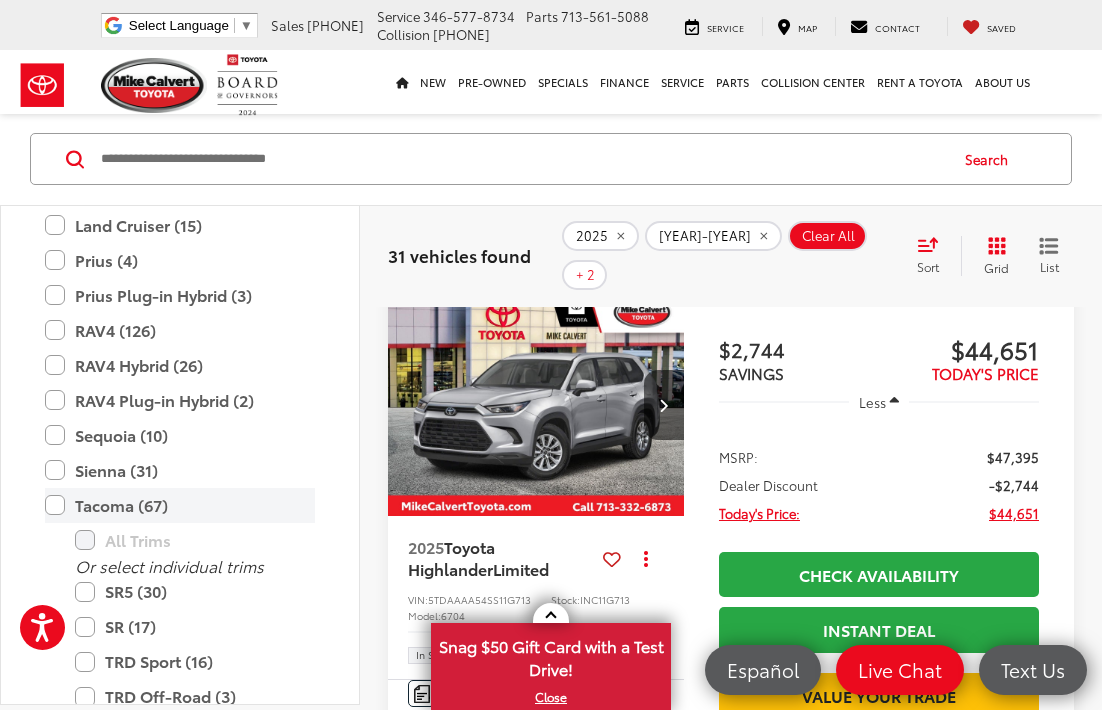 scroll, scrollTop: 97, scrollLeft: 0, axis: vertical 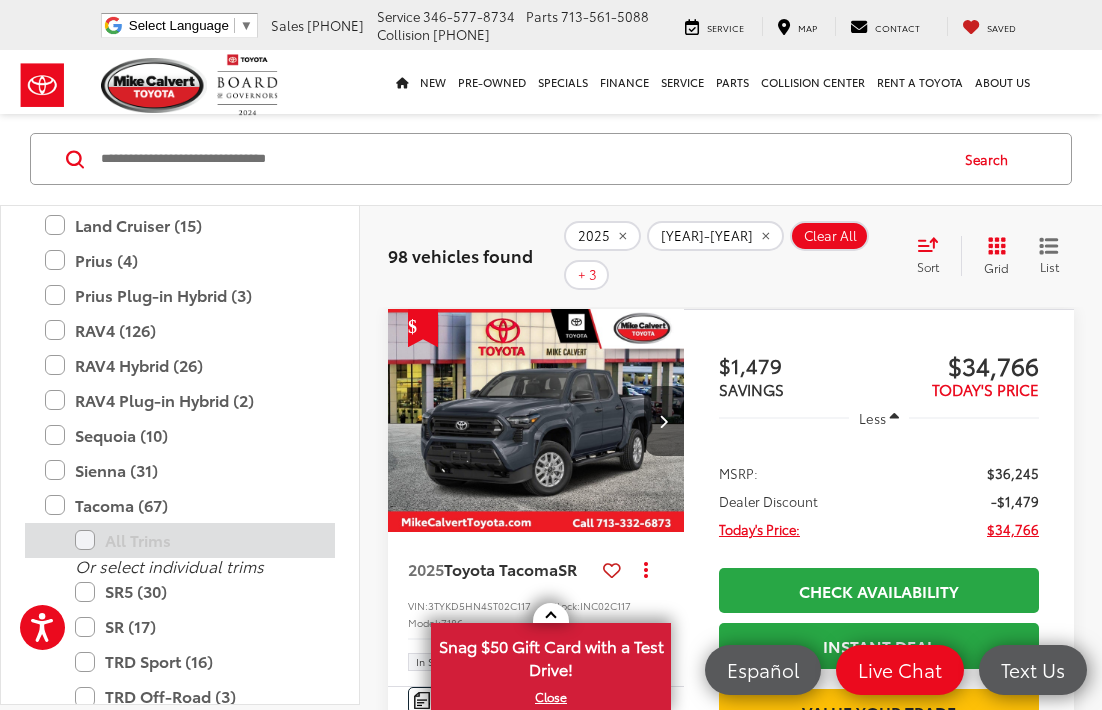 click on "All Trims" at bounding box center (195, 540) 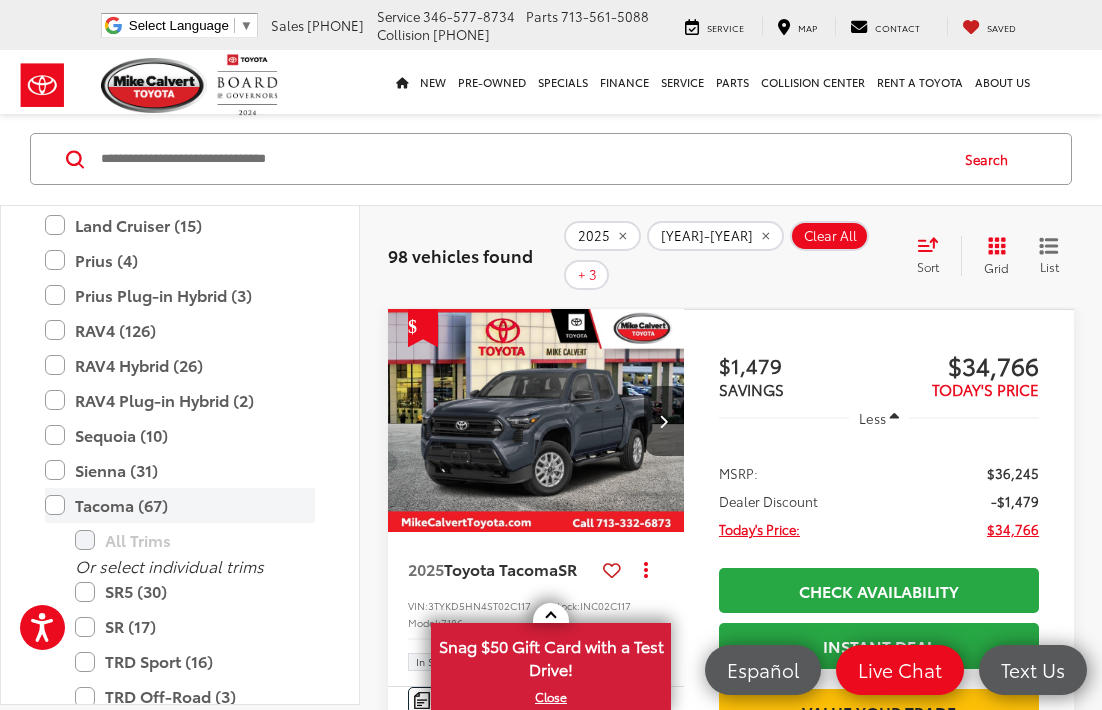 click on "Tacoma (67)" at bounding box center [180, 505] 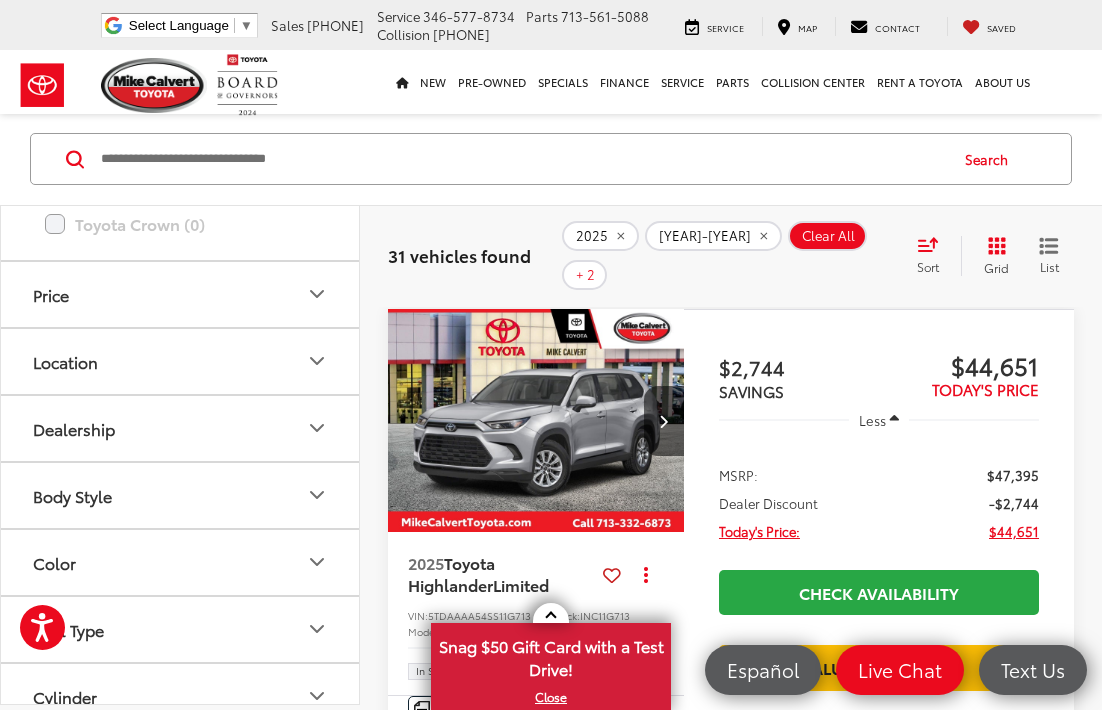 scroll, scrollTop: 1520, scrollLeft: 0, axis: vertical 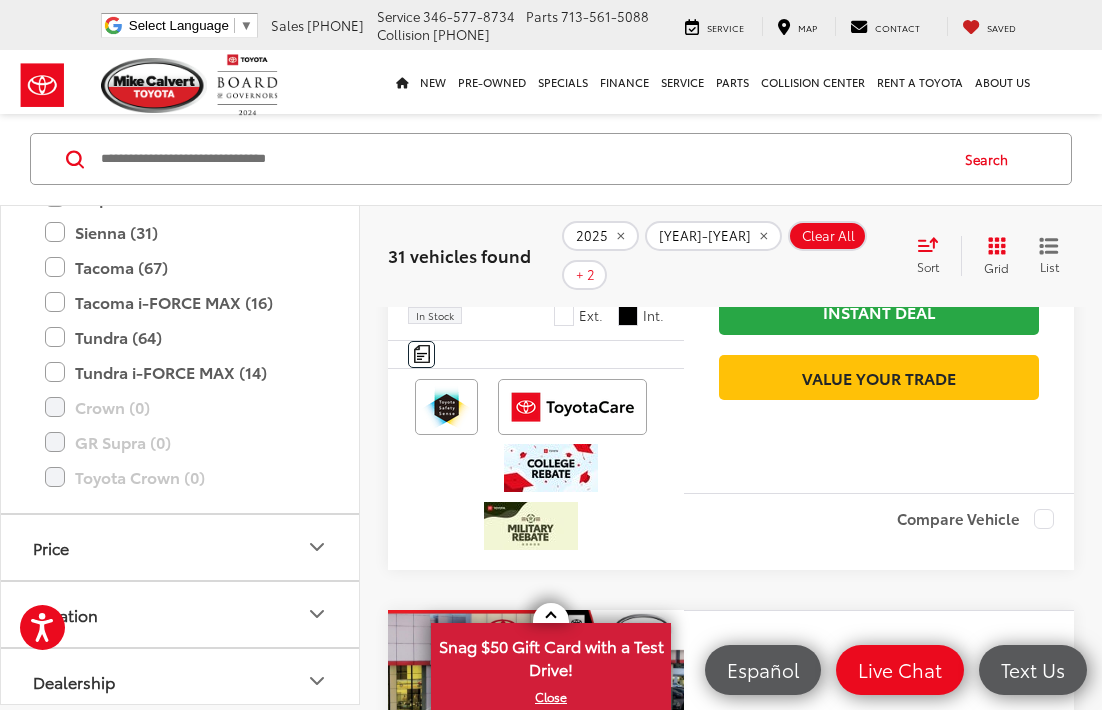 click on "2024-2026" 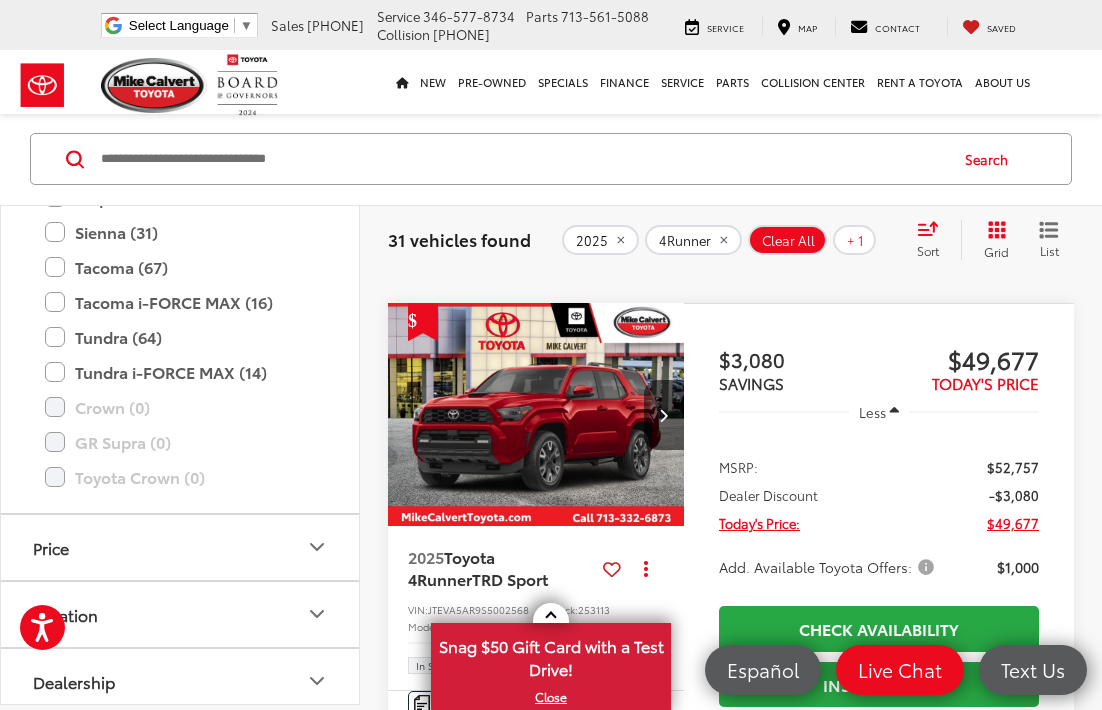 scroll, scrollTop: 97, scrollLeft: 0, axis: vertical 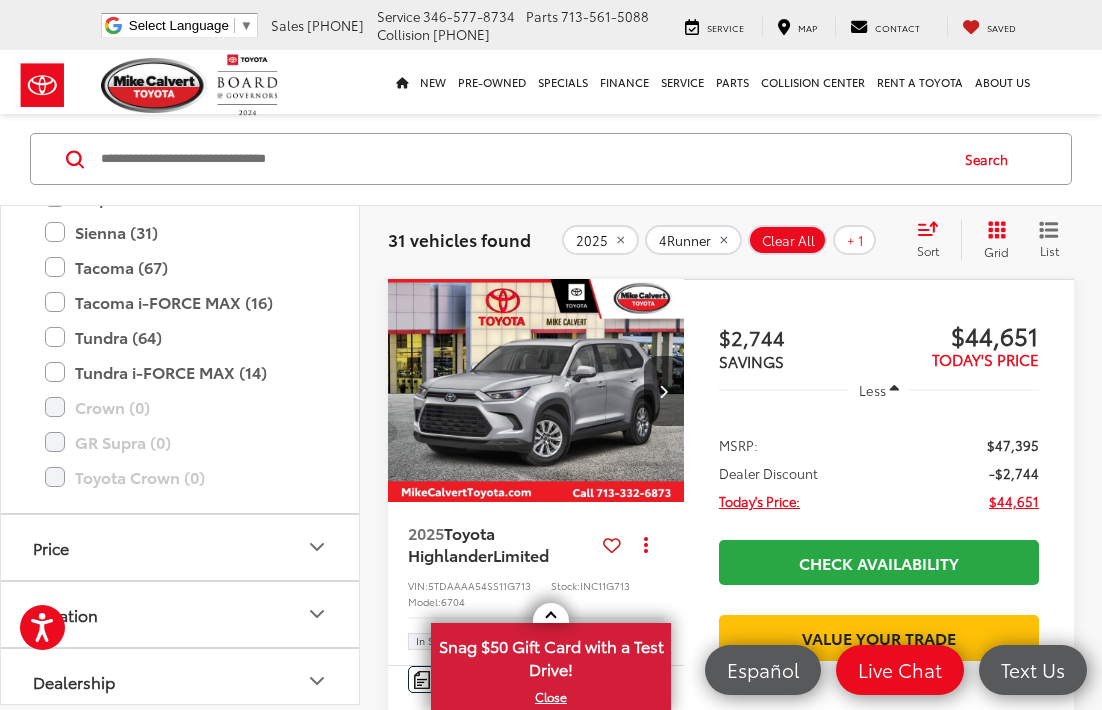 click 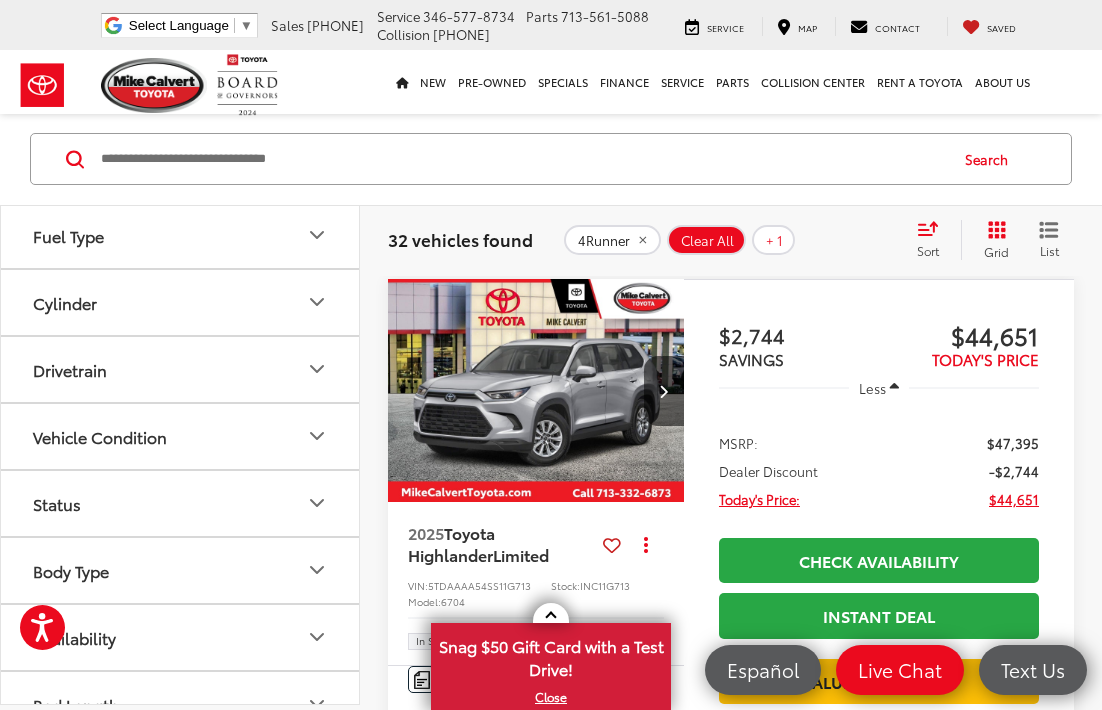 scroll, scrollTop: 2198, scrollLeft: 0, axis: vertical 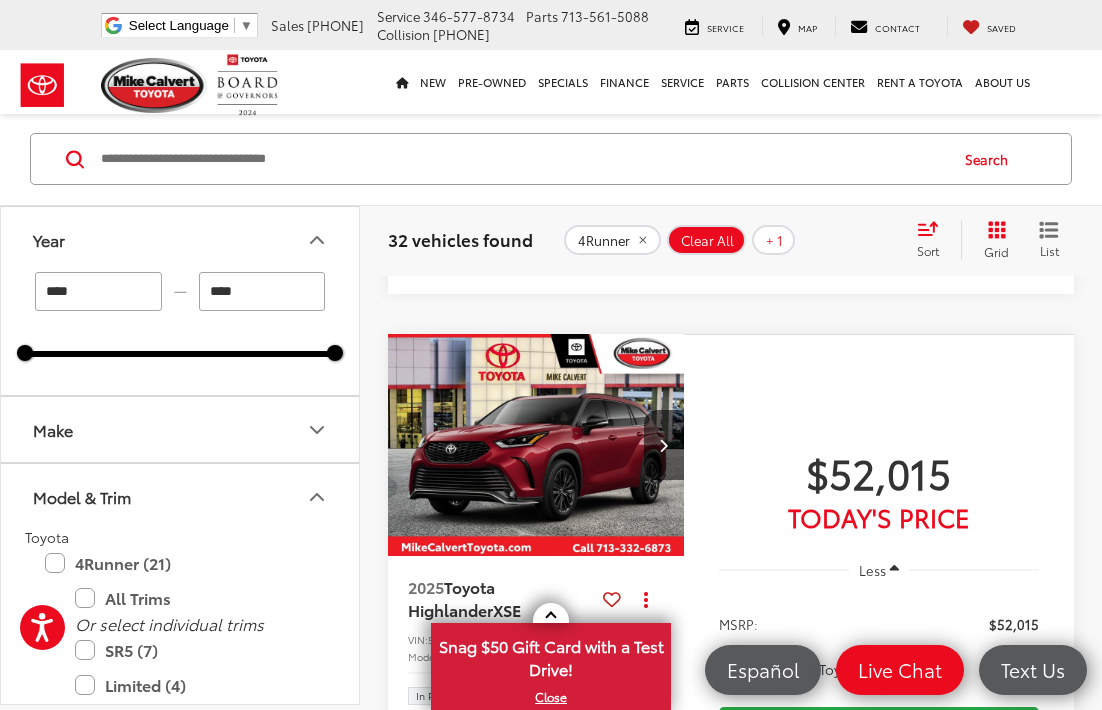 drag, startPoint x: 141, startPoint y: 286, endPoint x: -53, endPoint y: 283, distance: 194.0232 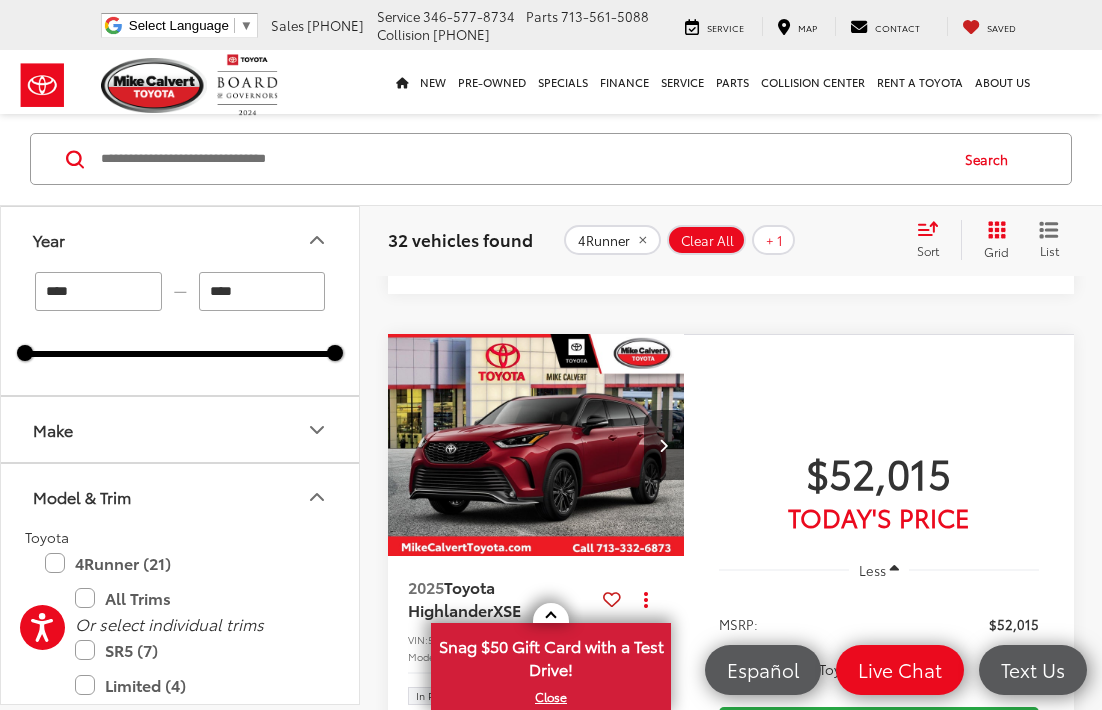 drag, startPoint x: 260, startPoint y: 285, endPoint x: 233, endPoint y: 282, distance: 27.166155 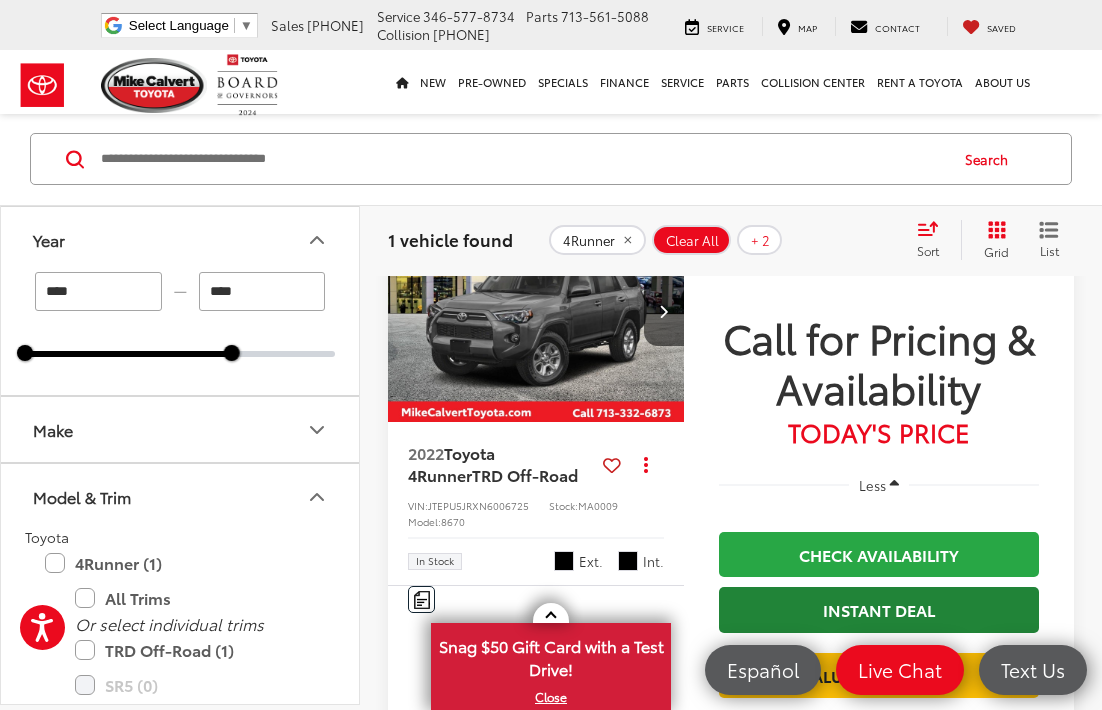 scroll, scrollTop: 351, scrollLeft: 0, axis: vertical 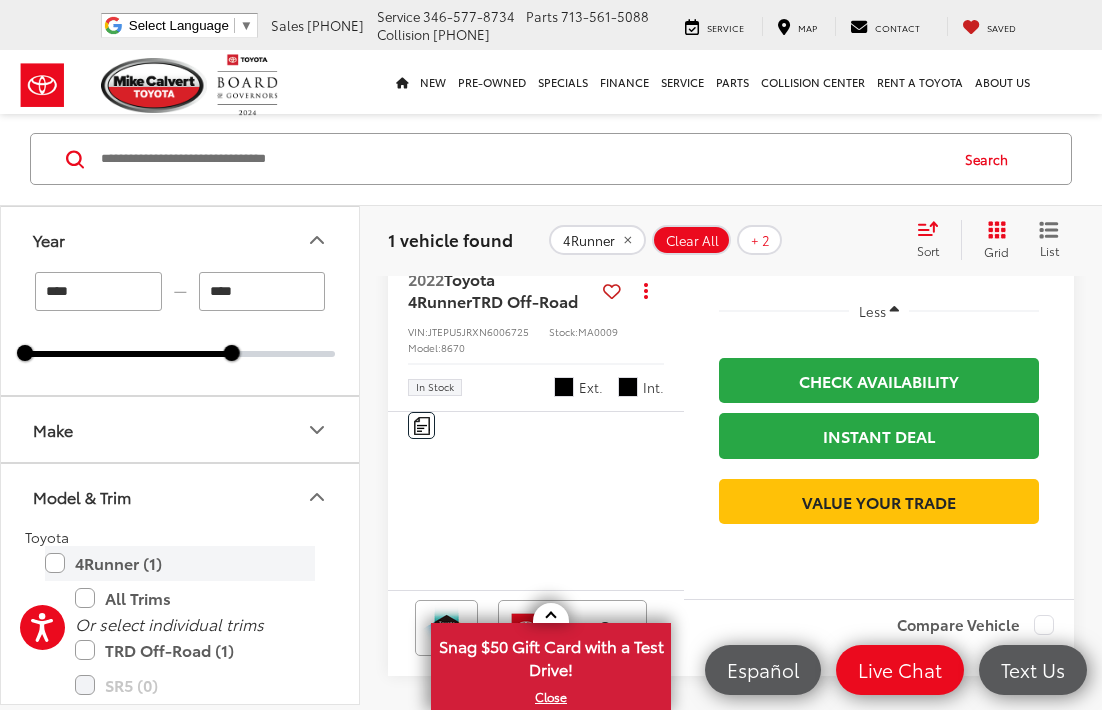 click on "4Runner (1)" at bounding box center (180, 563) 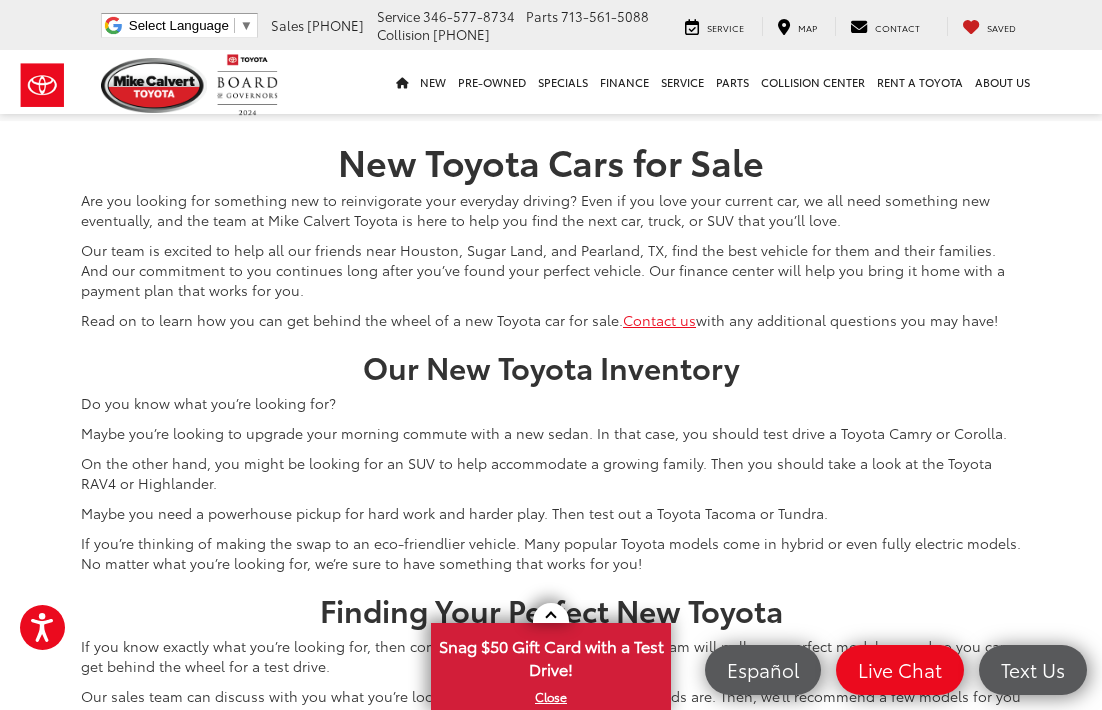 scroll, scrollTop: 0, scrollLeft: 0, axis: both 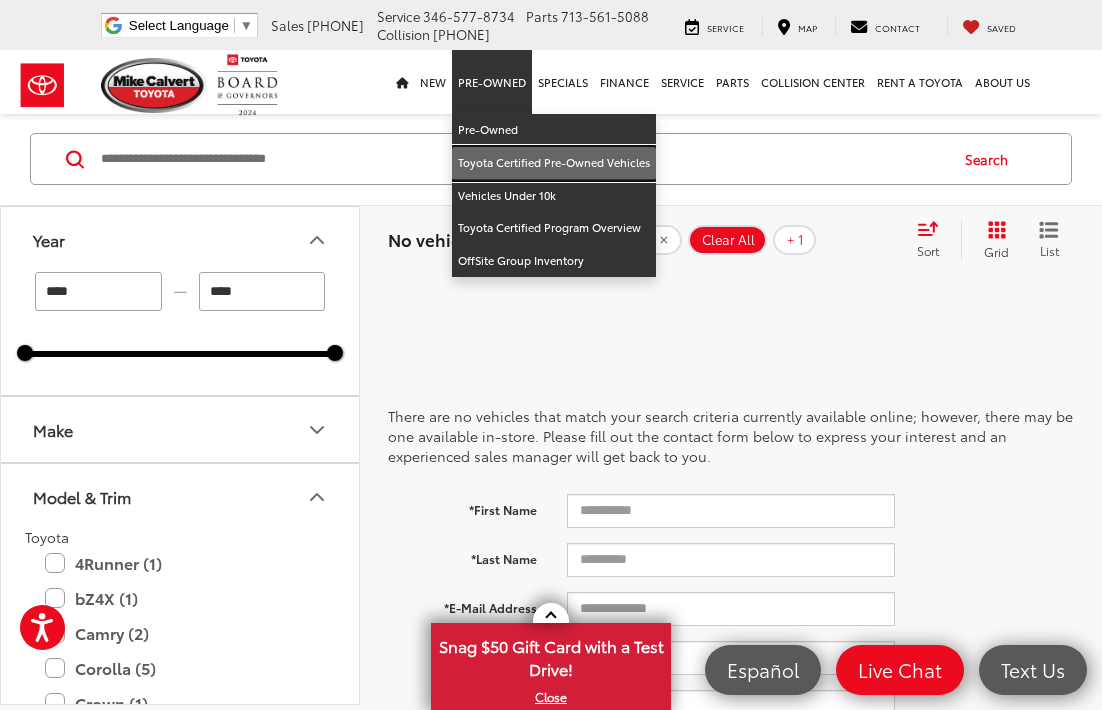 click on "Toyota Certified Pre-Owned Vehicles" at bounding box center (554, 163) 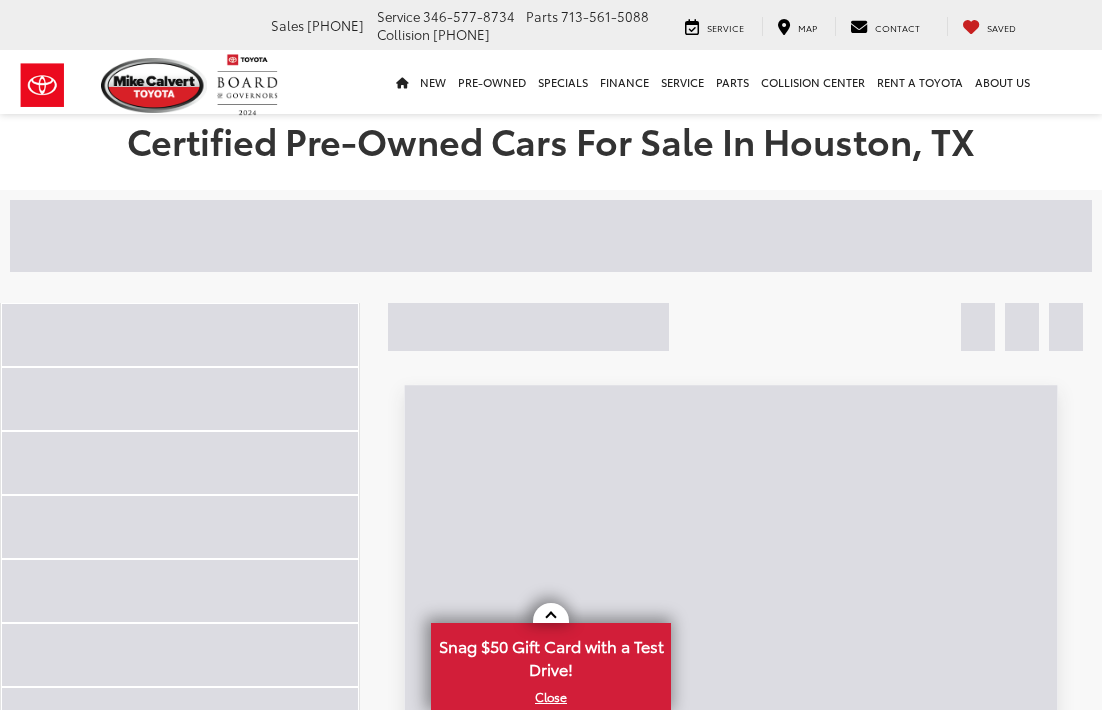scroll, scrollTop: 0, scrollLeft: 0, axis: both 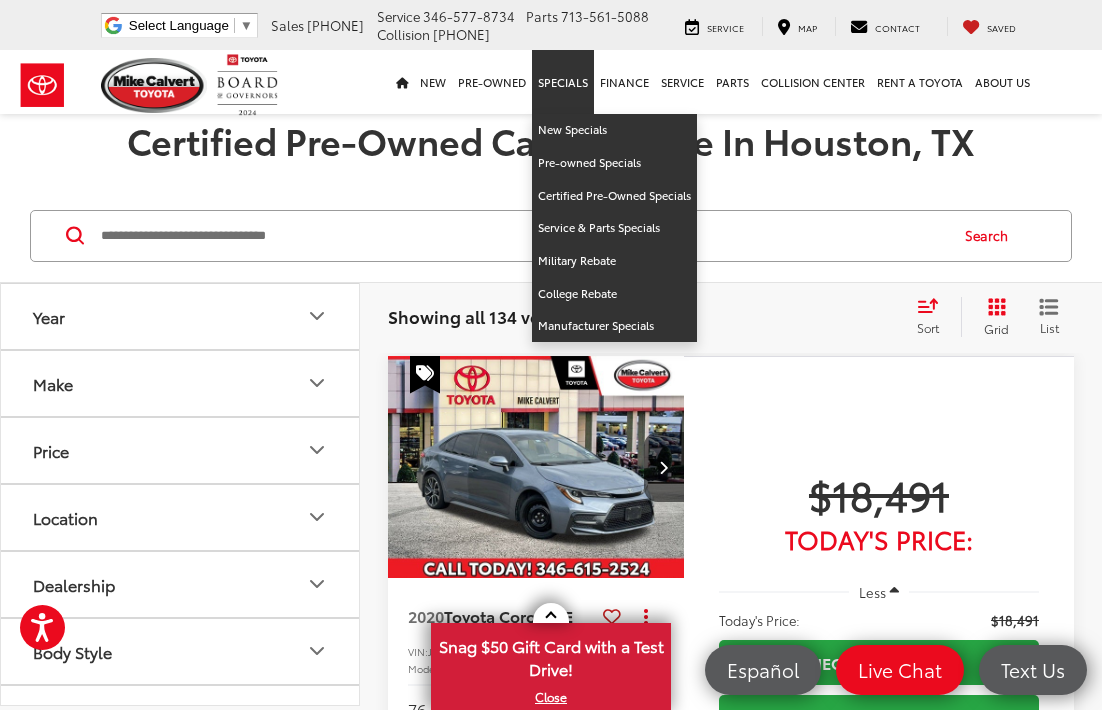 click on "Specials" at bounding box center (563, 82) 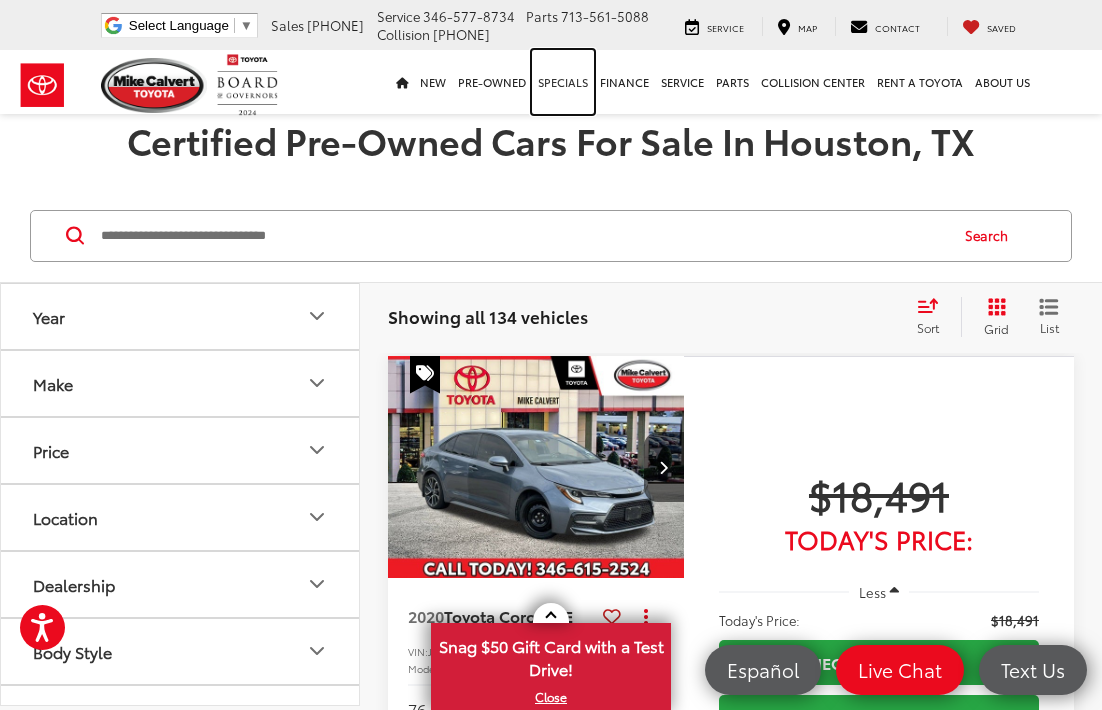click on "Specials" at bounding box center (563, 82) 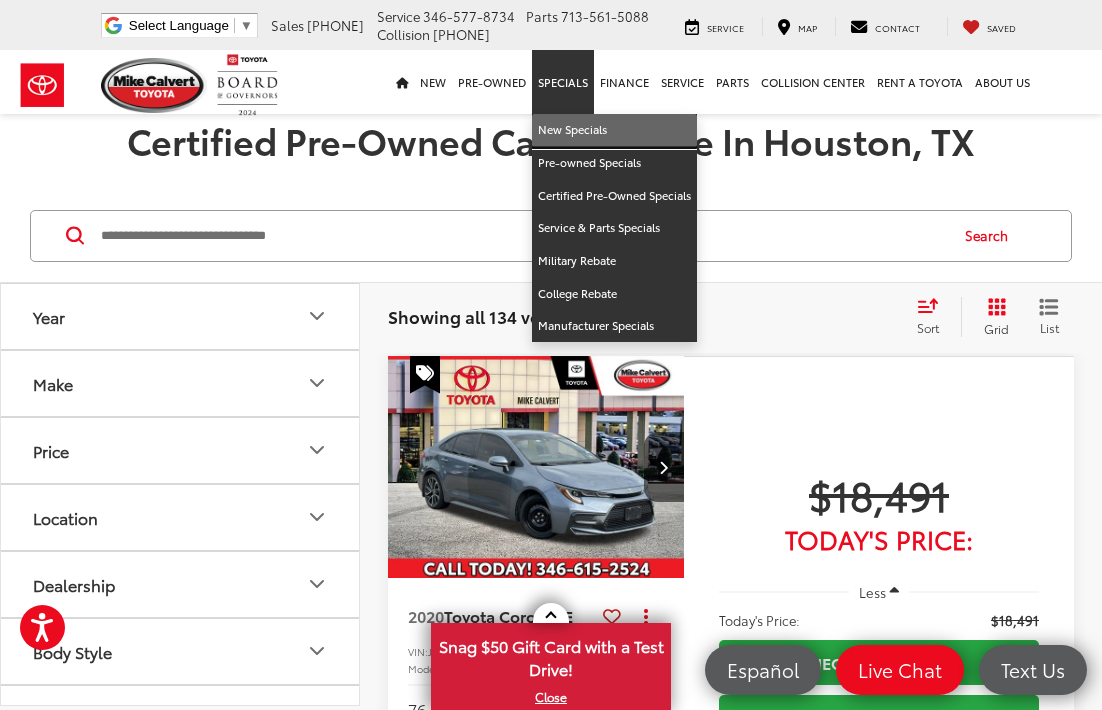 click on "New Specials" at bounding box center [614, 130] 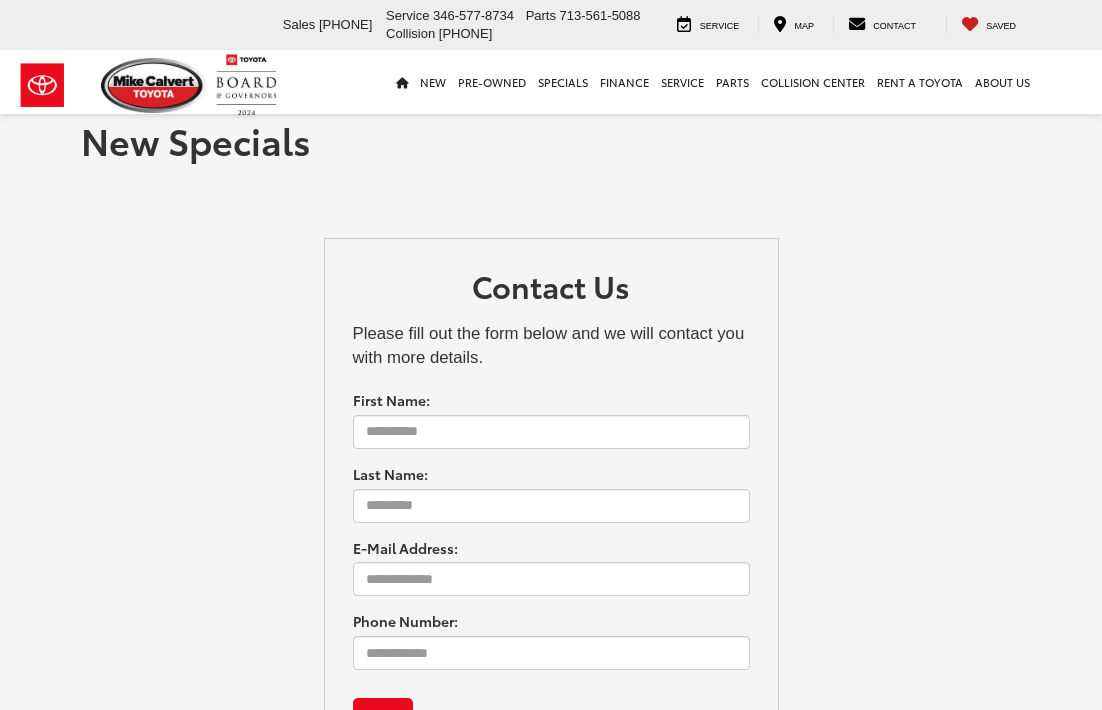 scroll, scrollTop: 0, scrollLeft: 0, axis: both 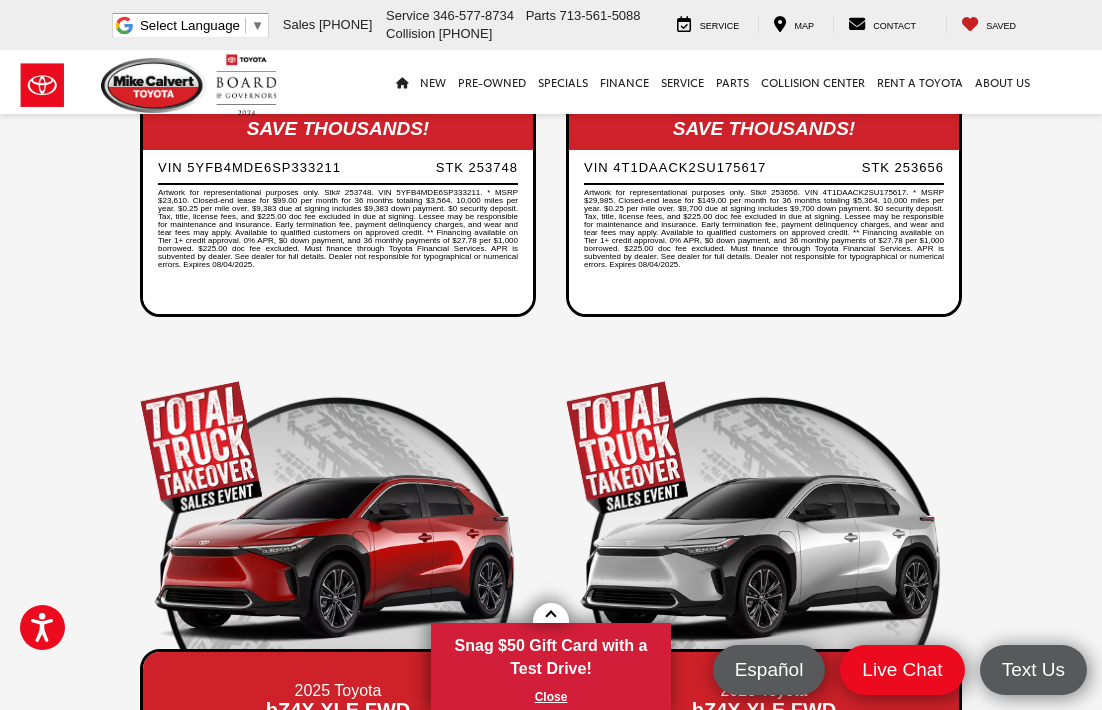 click at bounding box center (764, 563) 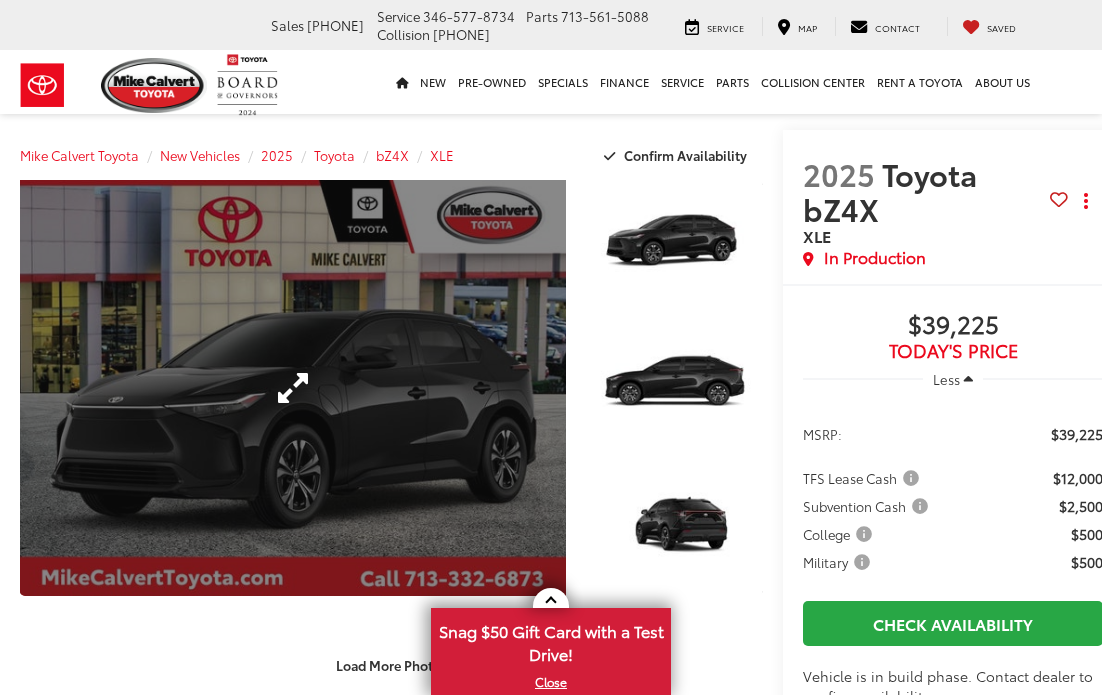 scroll, scrollTop: 0, scrollLeft: 0, axis: both 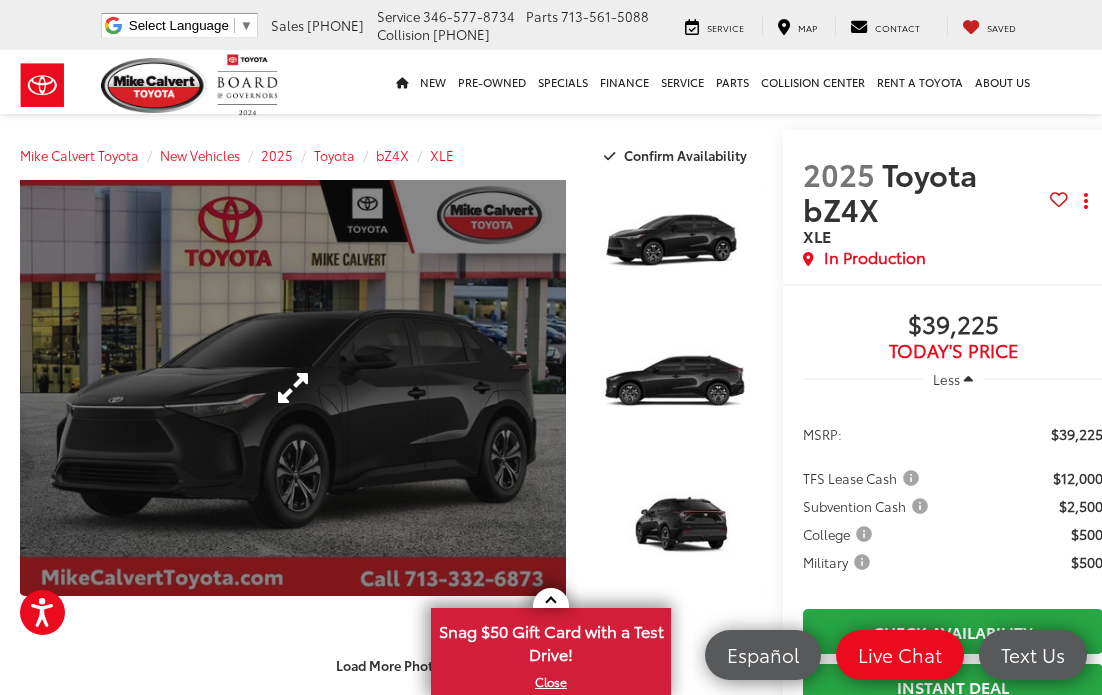 click at bounding box center (293, 388) 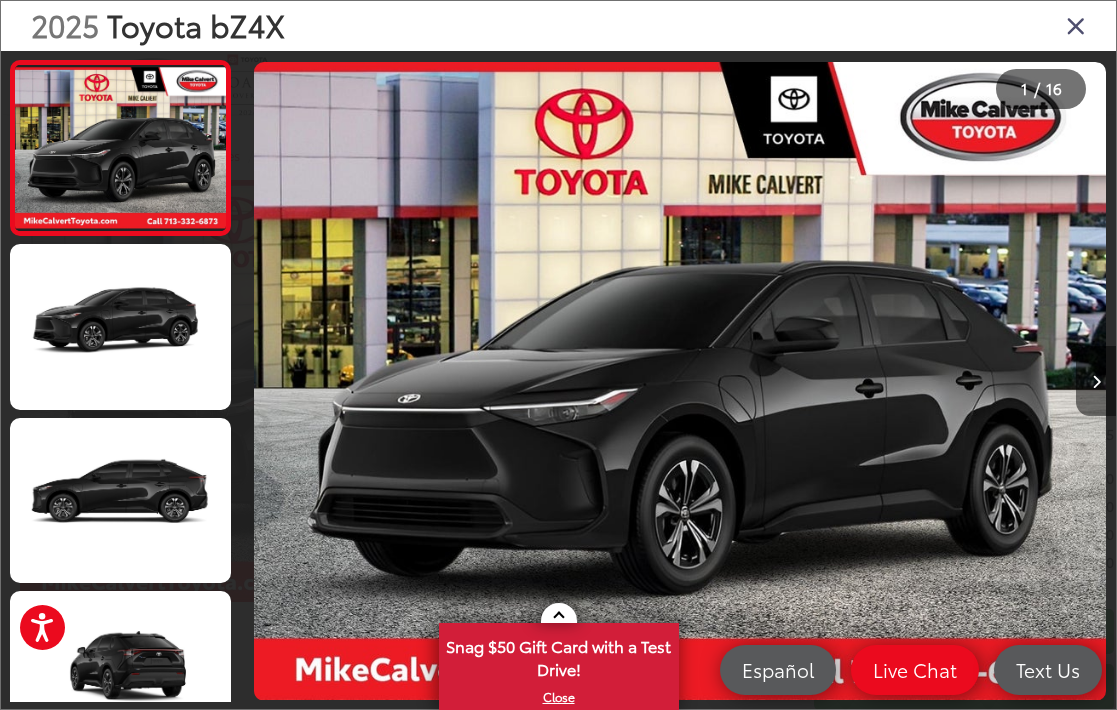click at bounding box center [1096, 381] 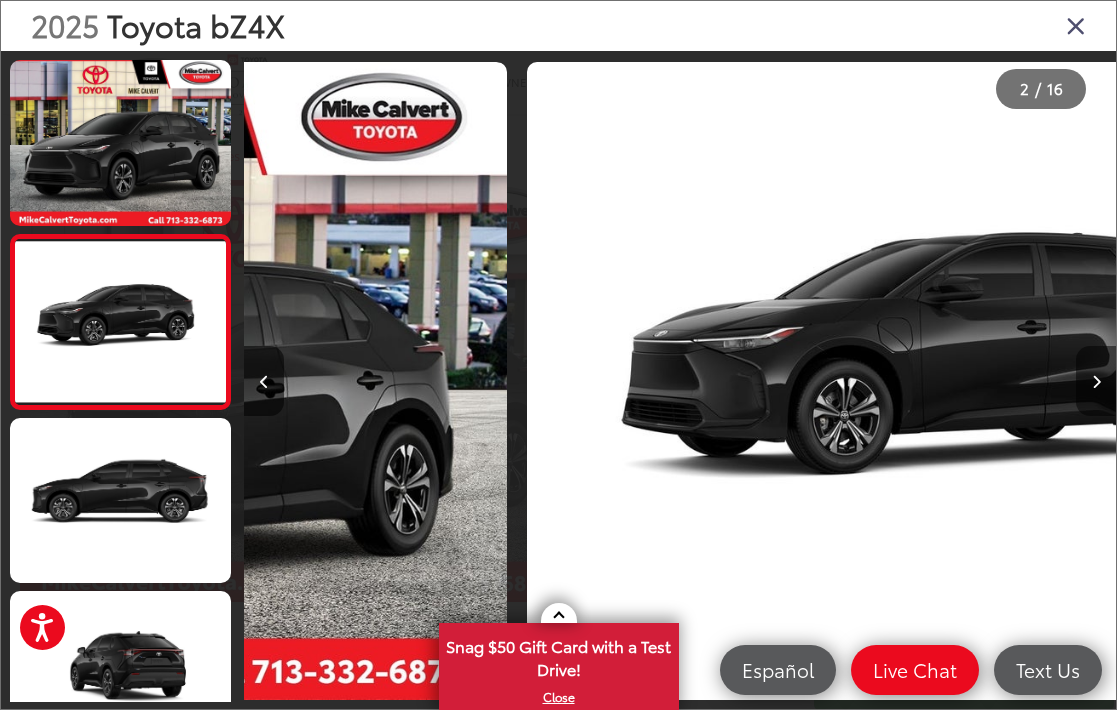 scroll, scrollTop: 0, scrollLeft: 872, axis: horizontal 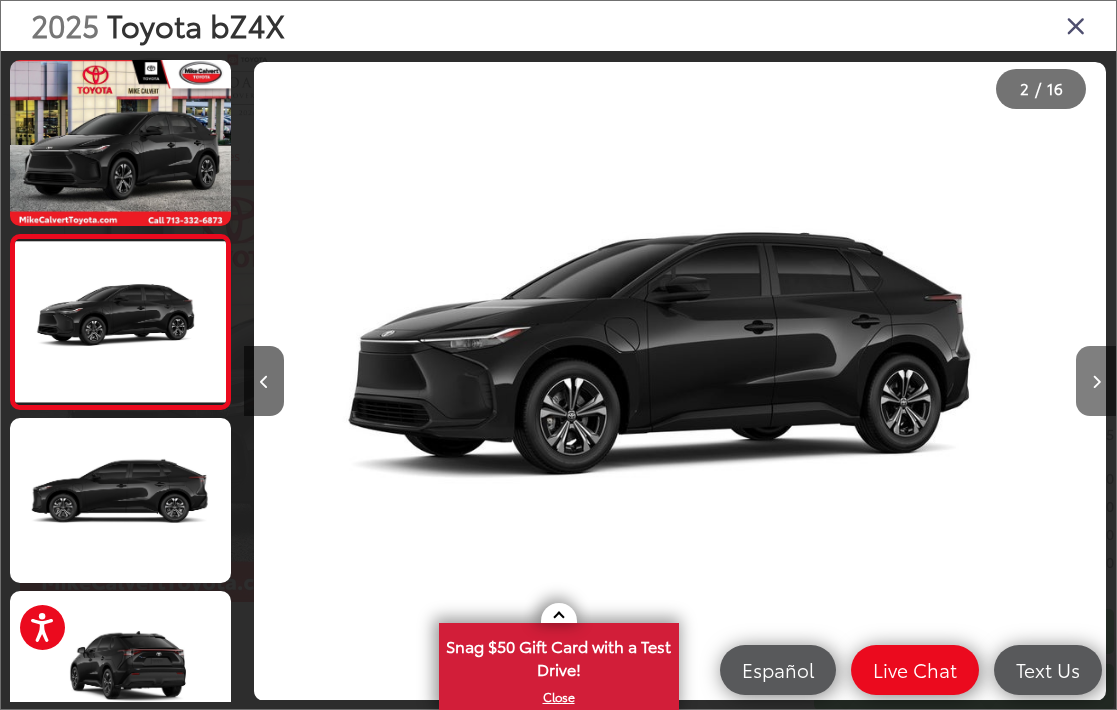 click at bounding box center [1096, 381] 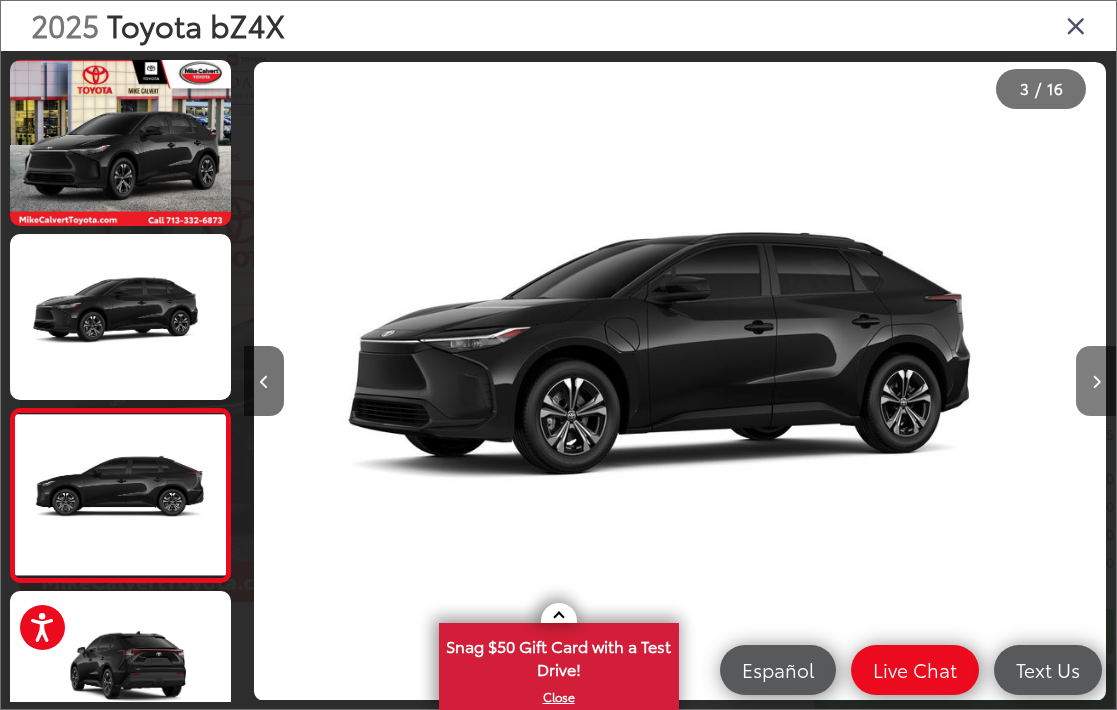 scroll, scrollTop: 85, scrollLeft: 0, axis: vertical 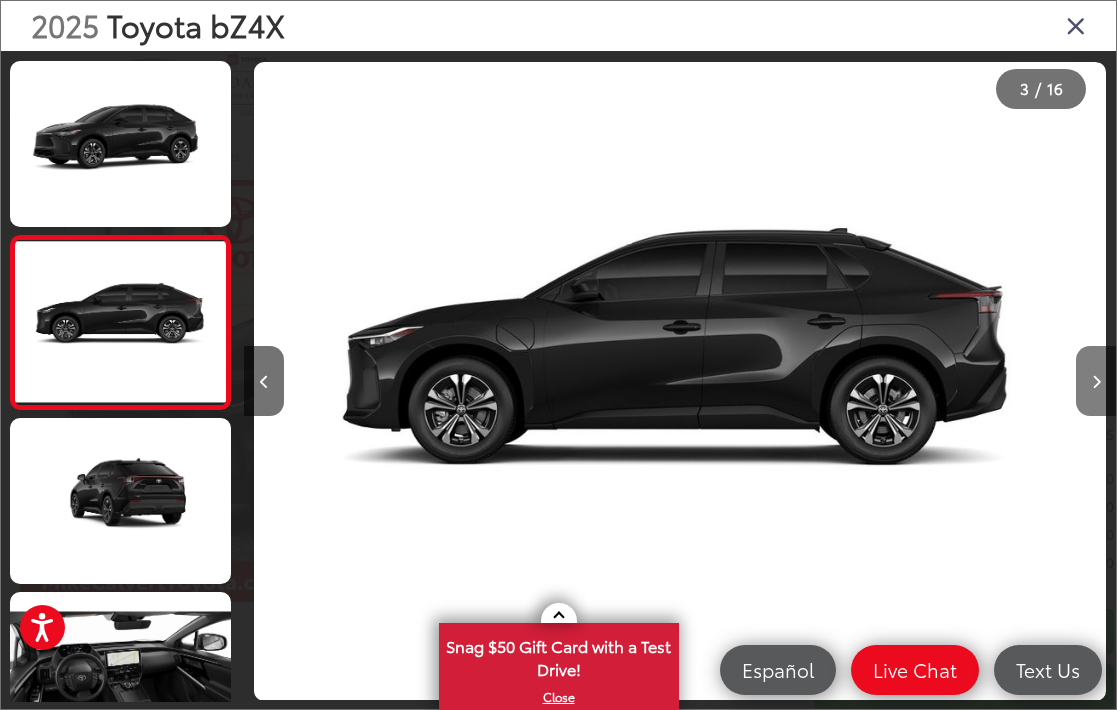 click at bounding box center (1096, 381) 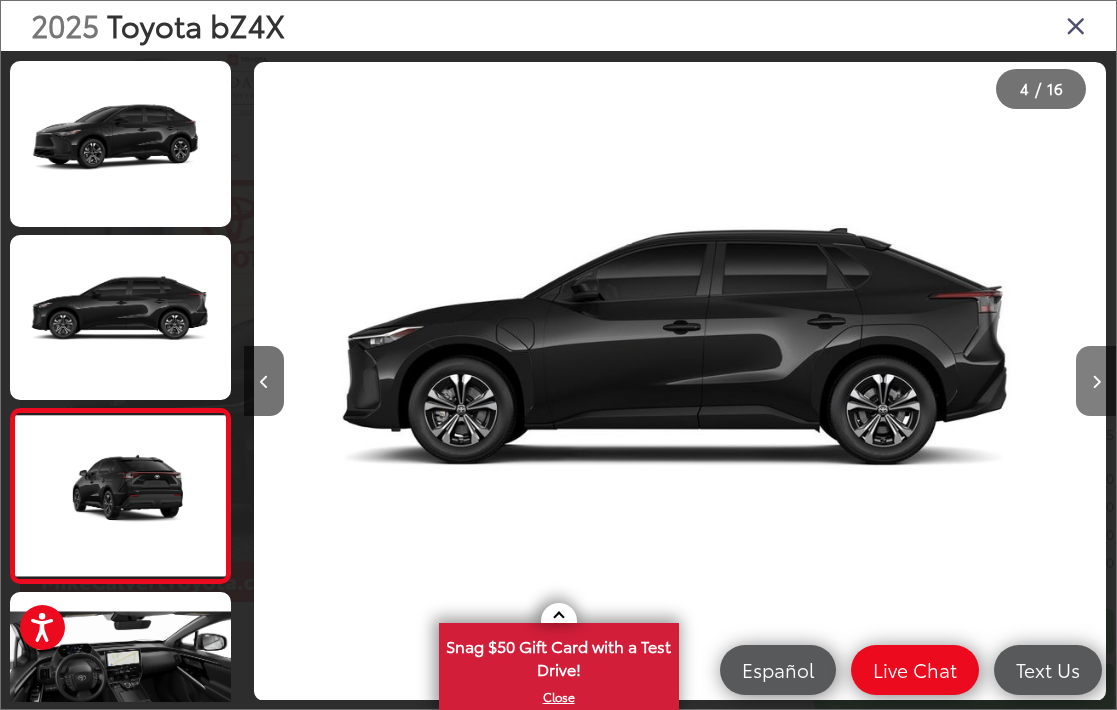 scroll, scrollTop: 346, scrollLeft: 0, axis: vertical 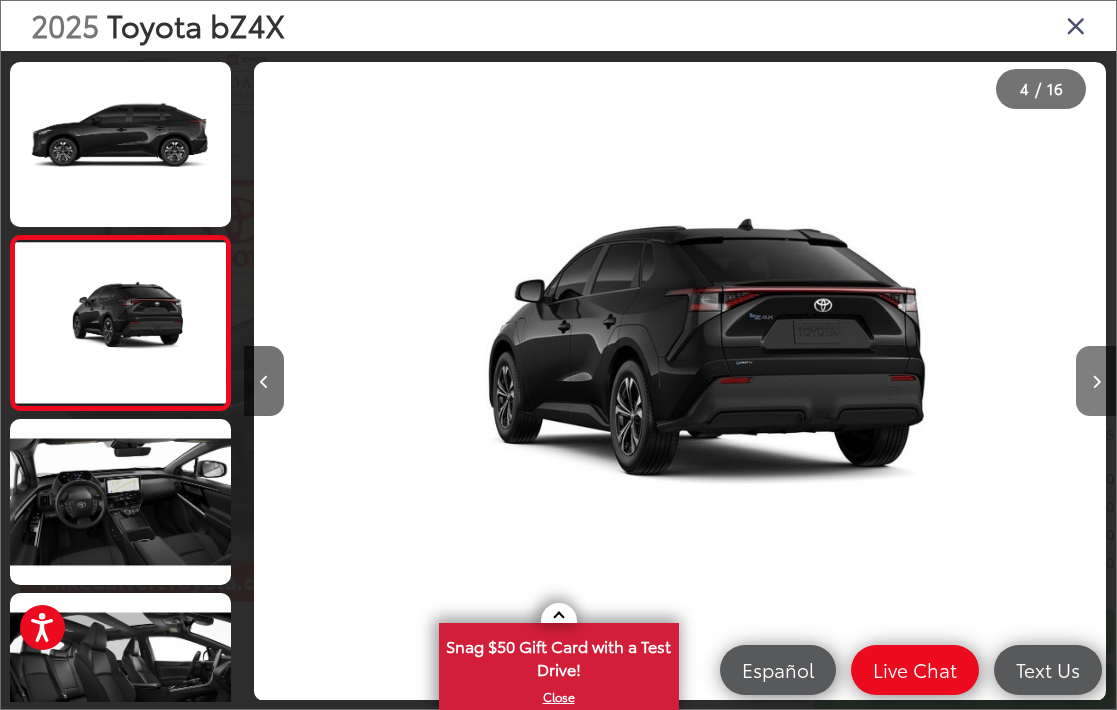 click at bounding box center [1096, 381] 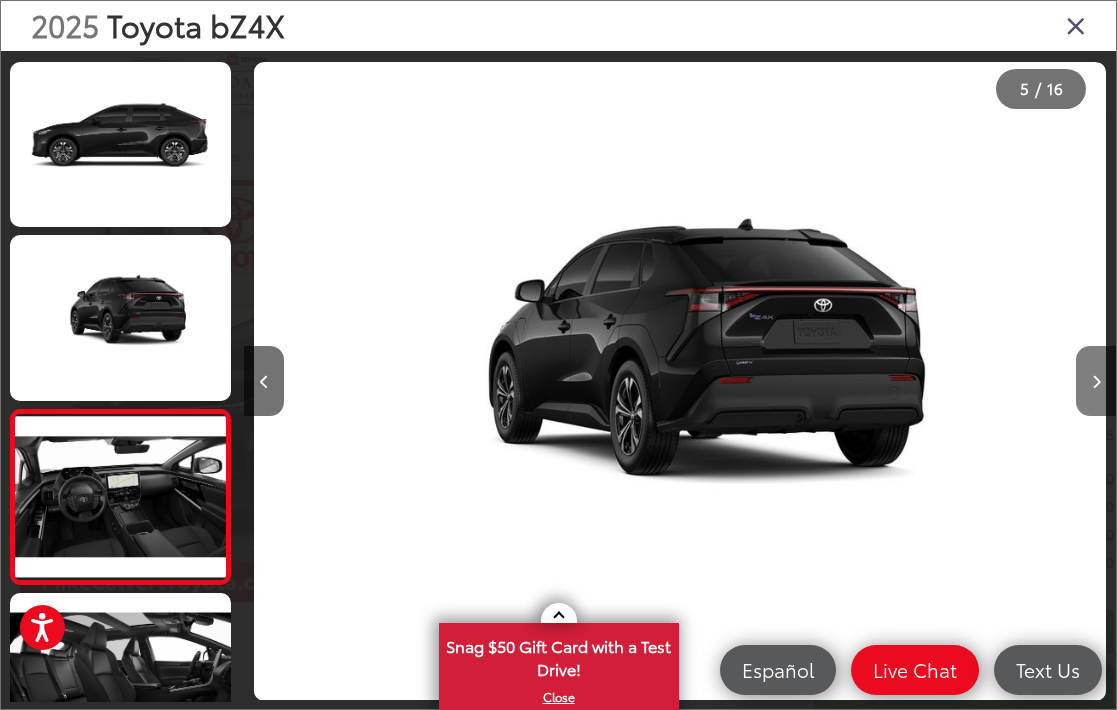 scroll, scrollTop: 449, scrollLeft: 0, axis: vertical 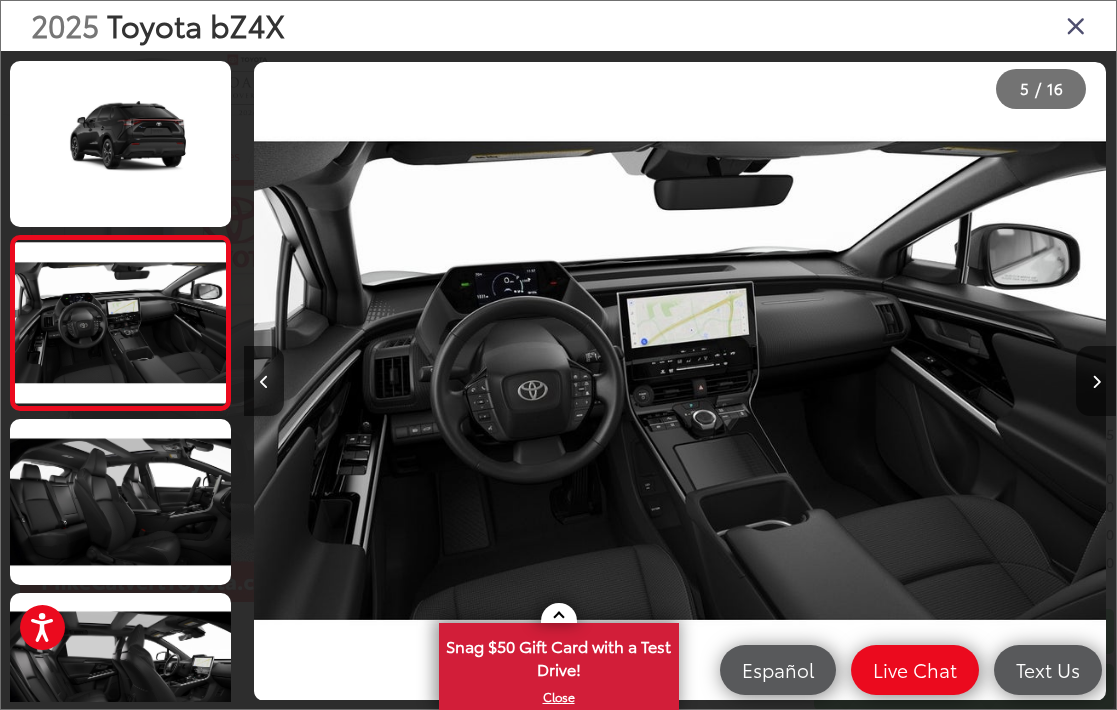 click at bounding box center [1096, 381] 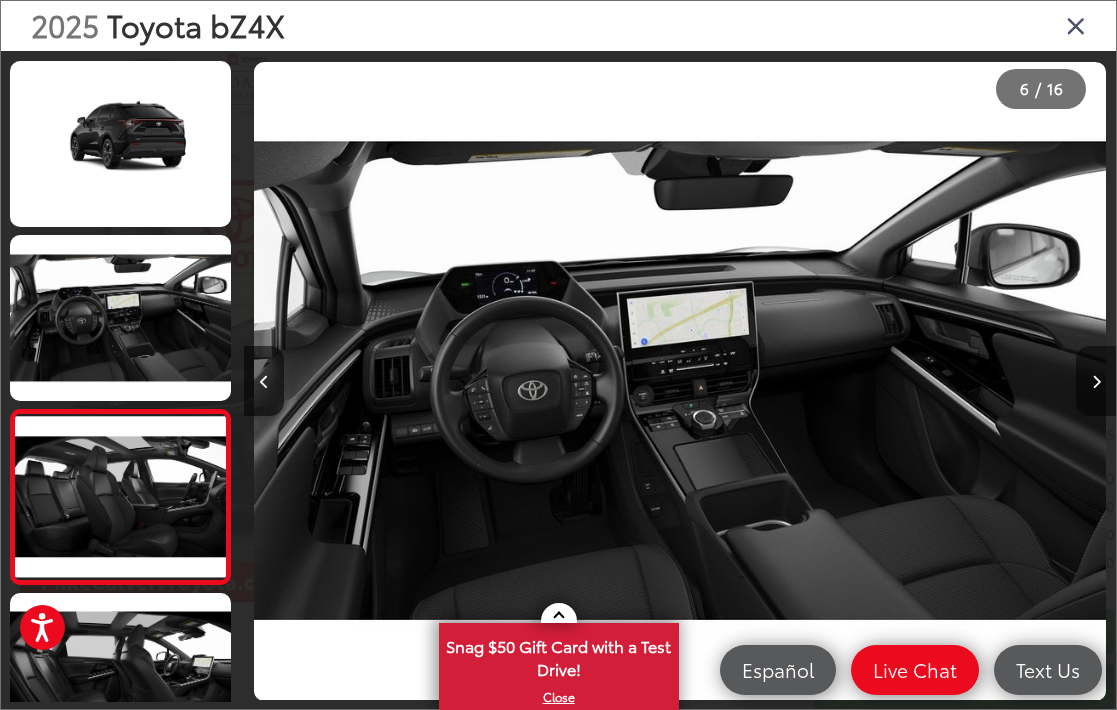 scroll, scrollTop: 694, scrollLeft: 0, axis: vertical 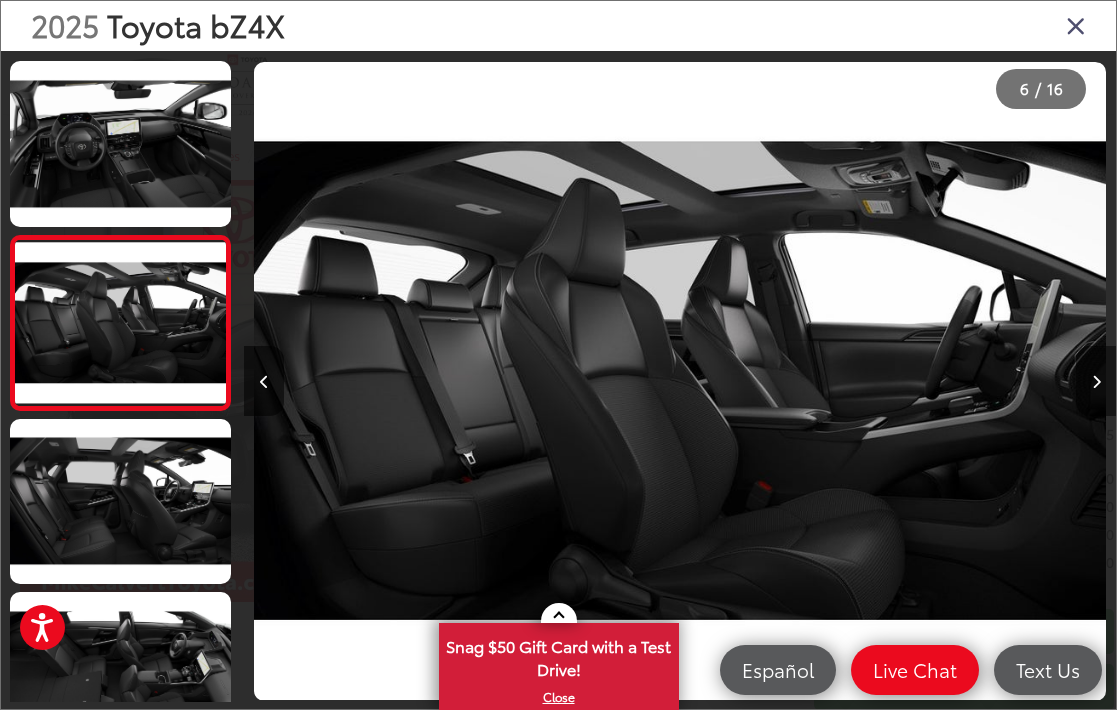 click at bounding box center [1096, 381] 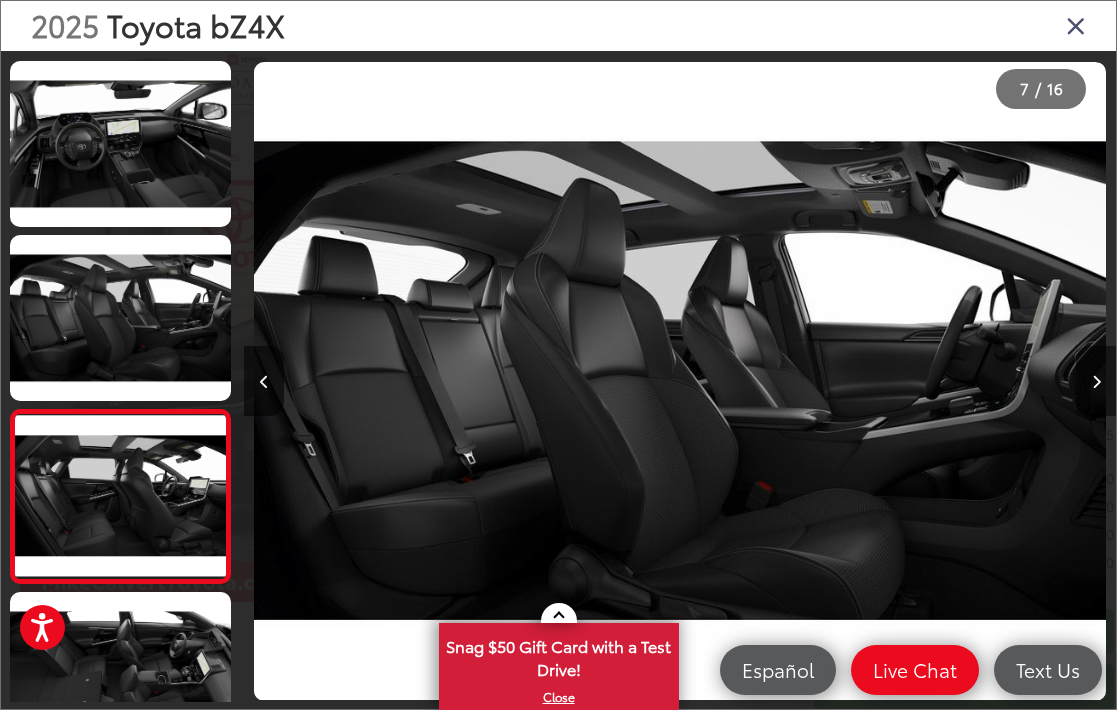 scroll, scrollTop: 0, scrollLeft: 5232, axis: horizontal 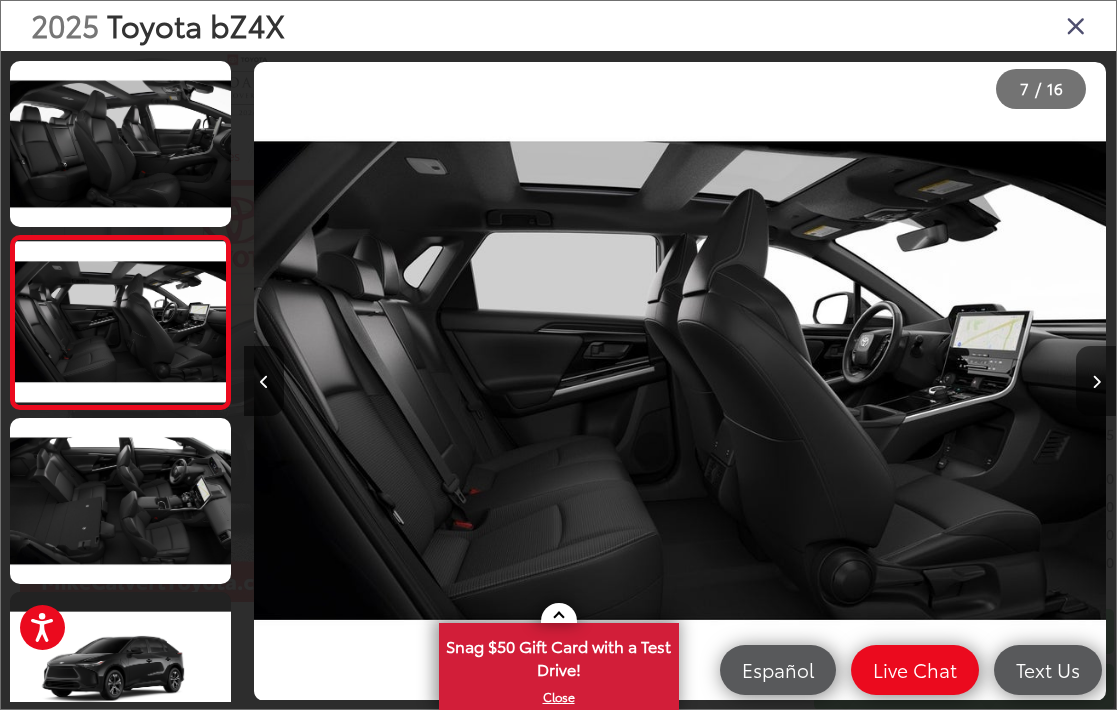 click at bounding box center [1096, 381] 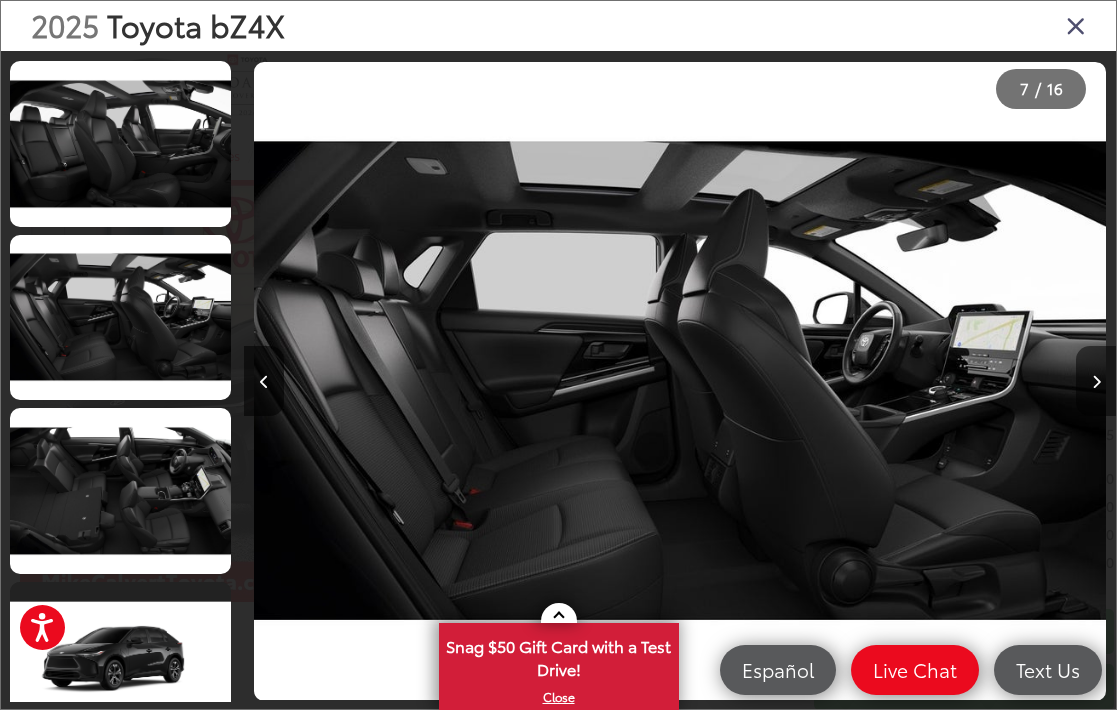 scroll, scrollTop: 1041, scrollLeft: 0, axis: vertical 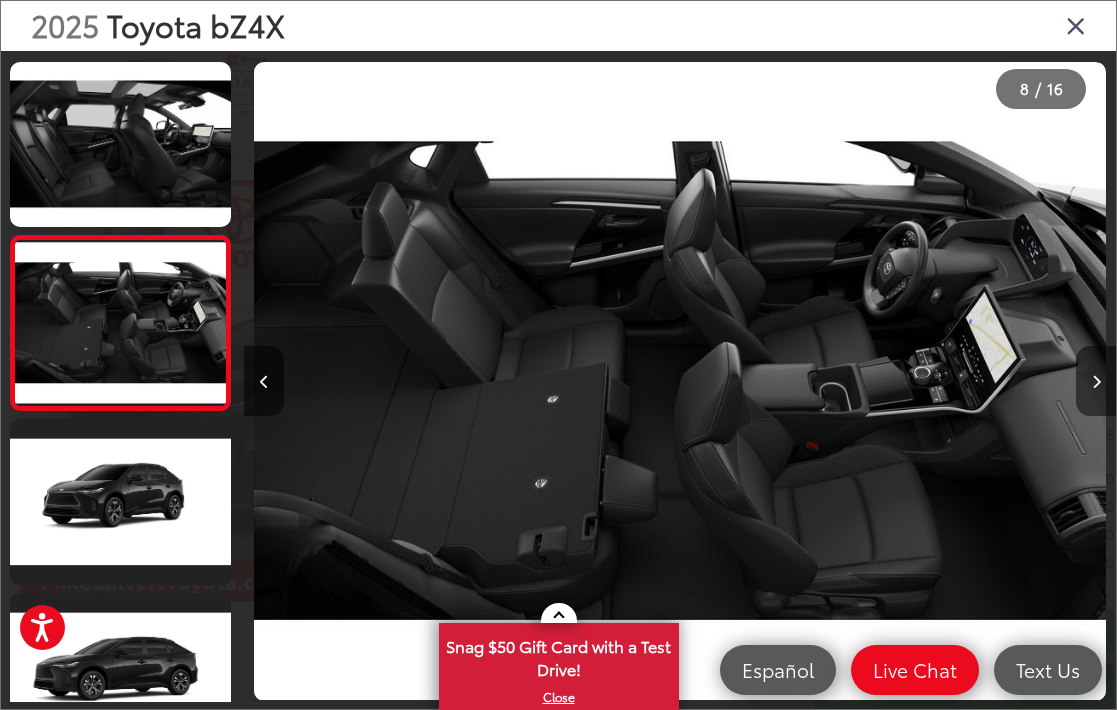click at bounding box center (1096, 381) 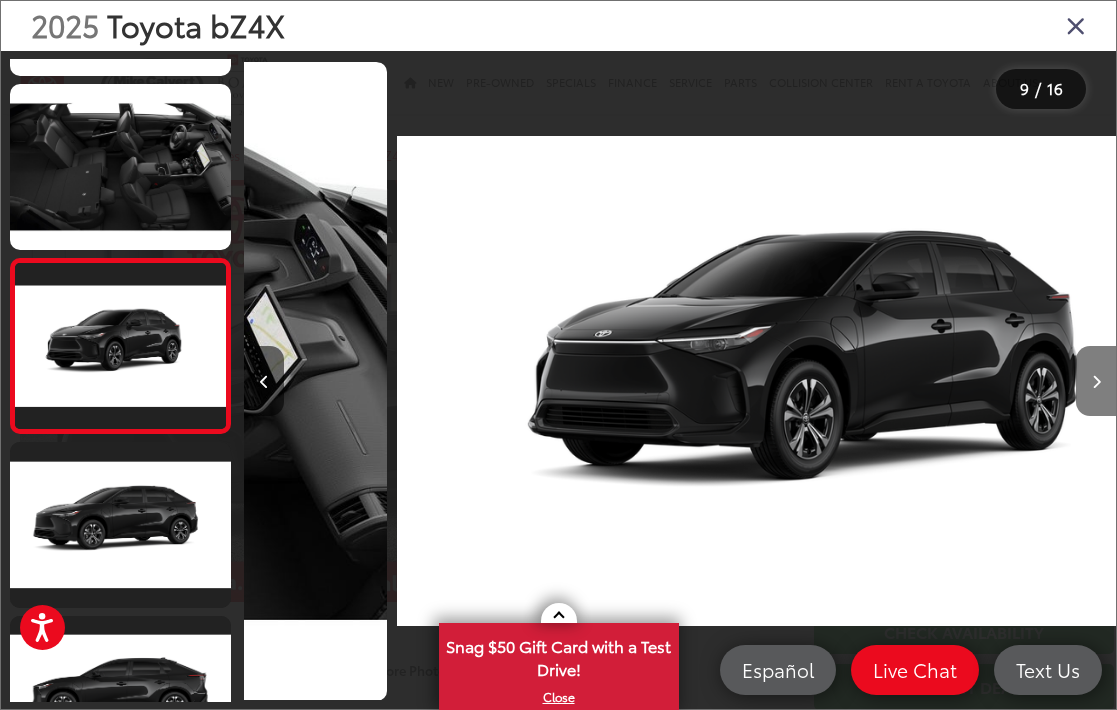 scroll, scrollTop: 1215, scrollLeft: 0, axis: vertical 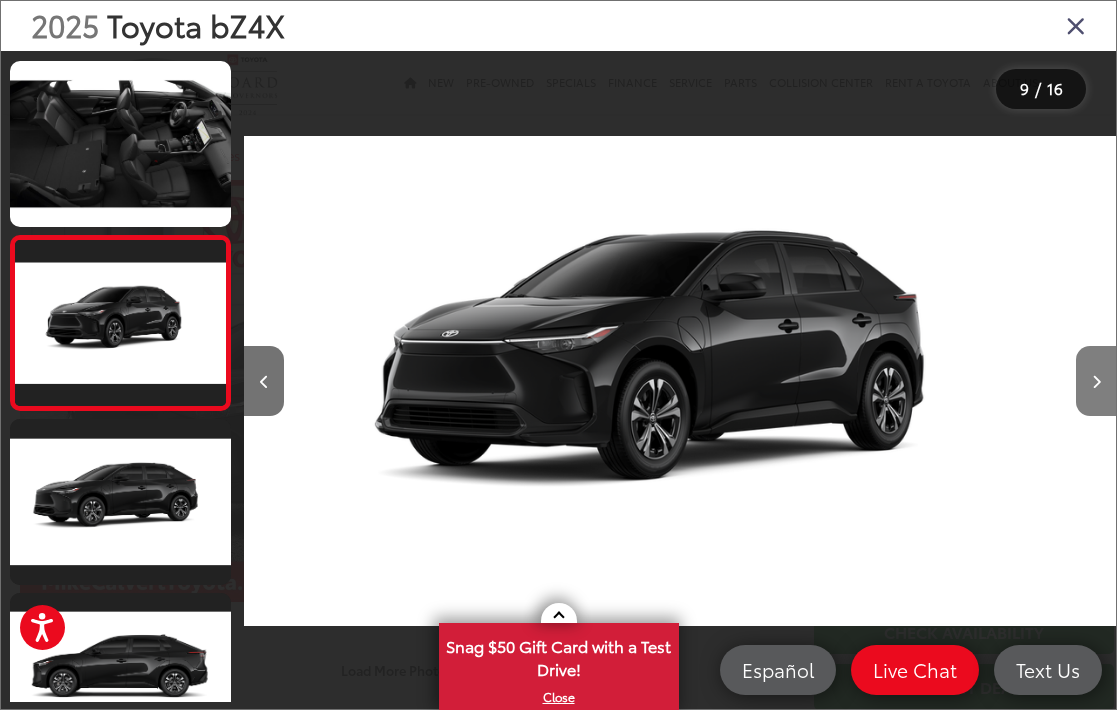 click at bounding box center [1096, 381] 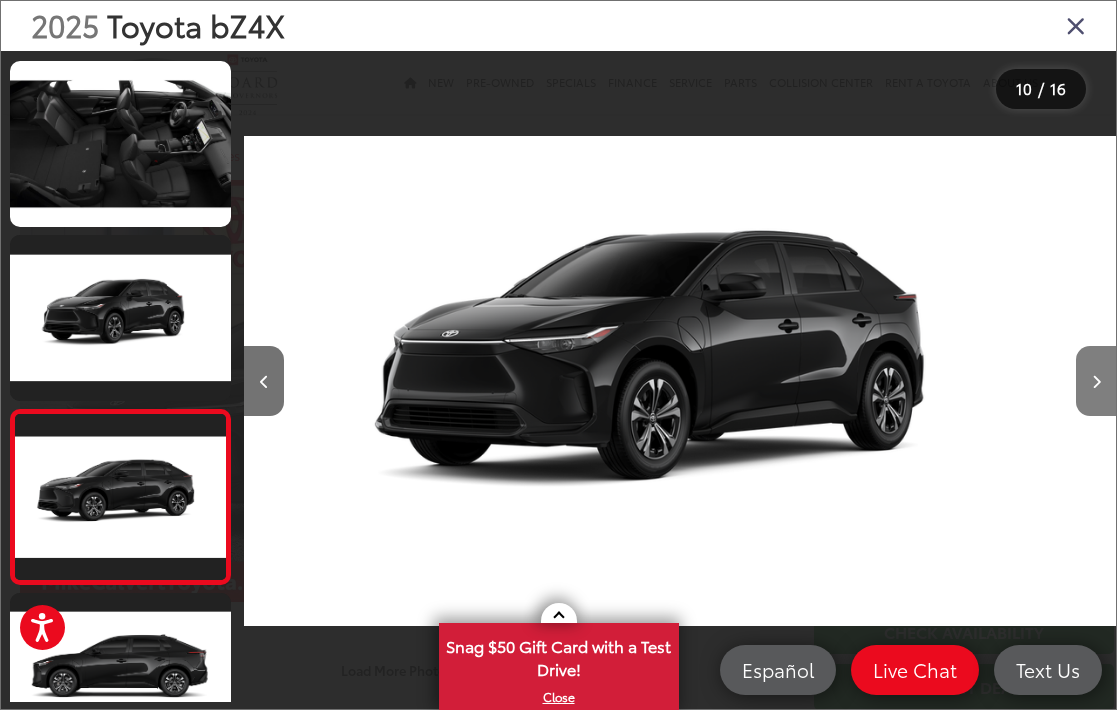 scroll, scrollTop: 0, scrollLeft: 7848, axis: horizontal 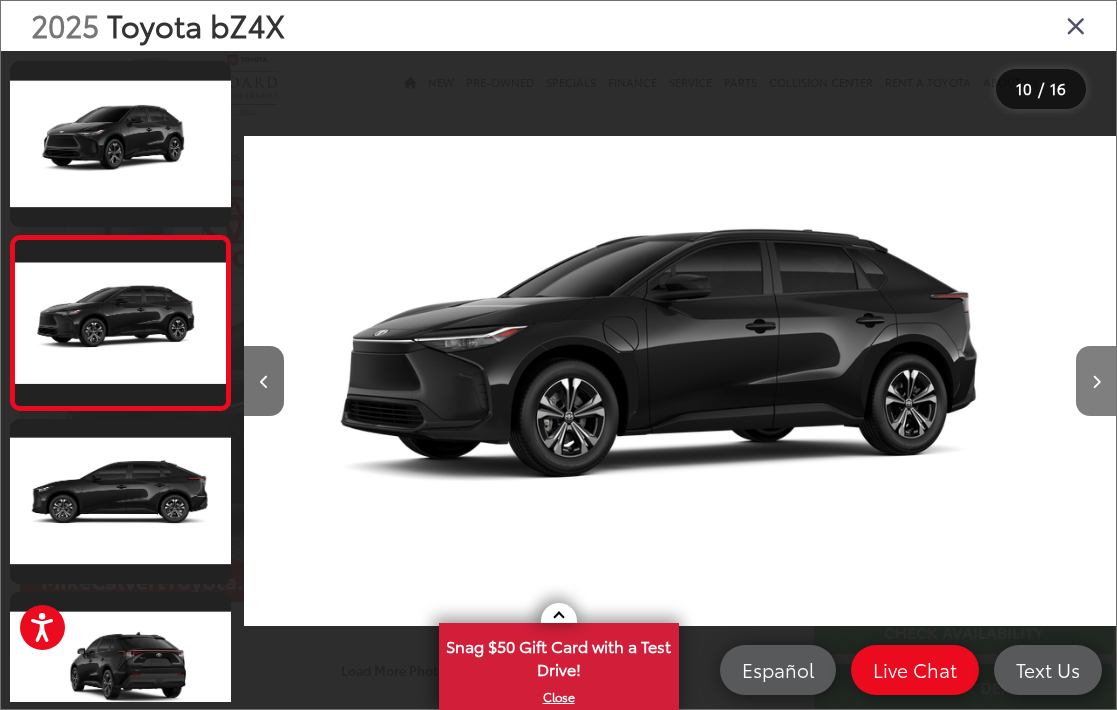 click at bounding box center [1096, 381] 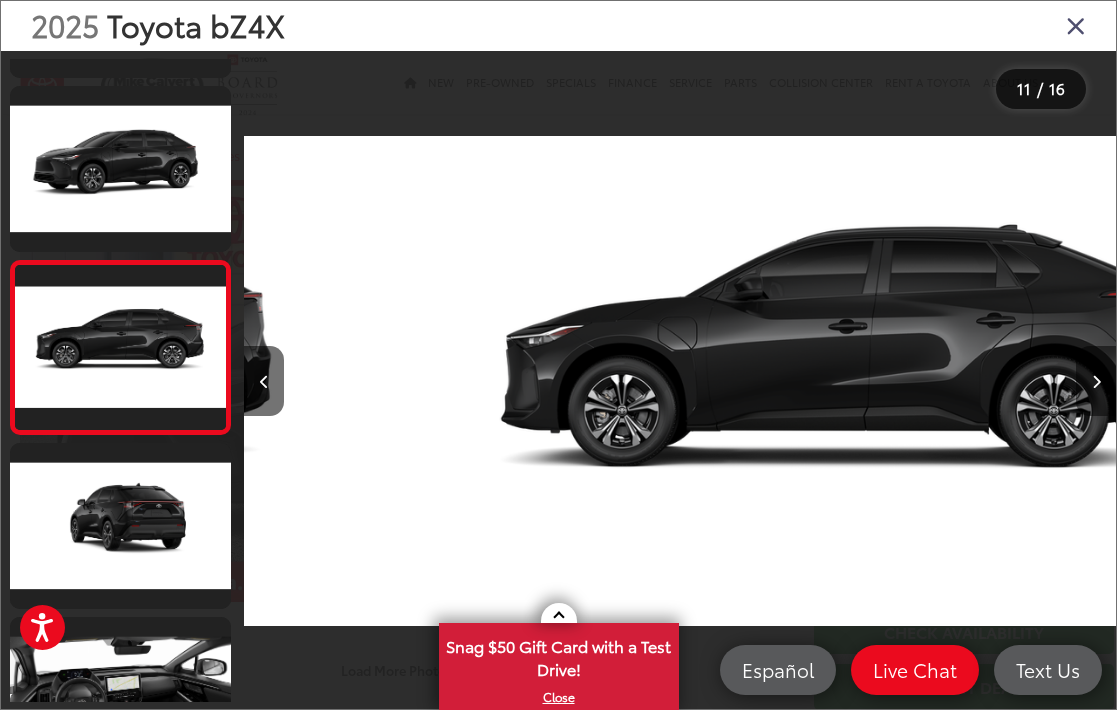 scroll, scrollTop: 1563, scrollLeft: 0, axis: vertical 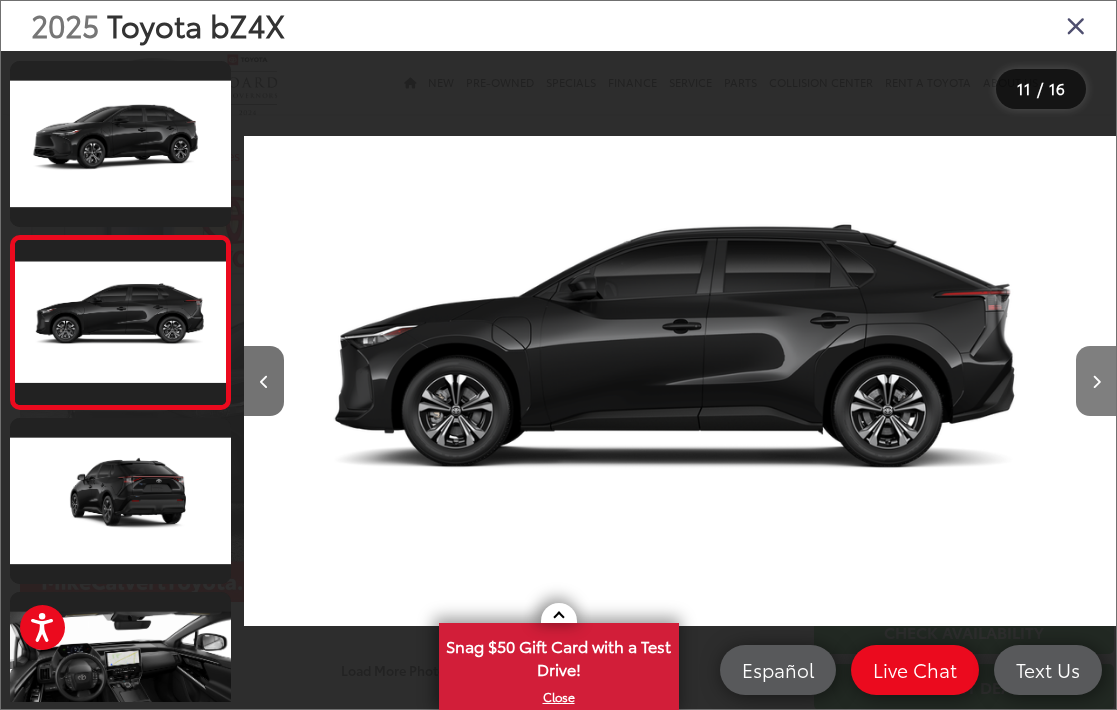click at bounding box center (1096, 381) 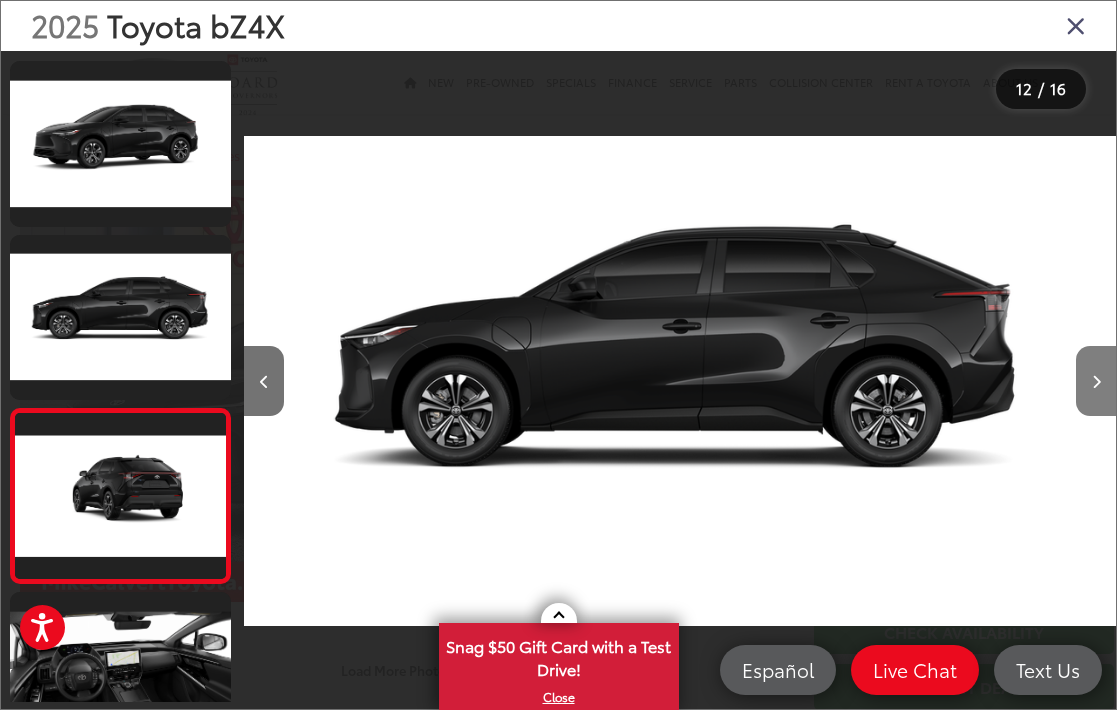 scroll, scrollTop: 1736, scrollLeft: 0, axis: vertical 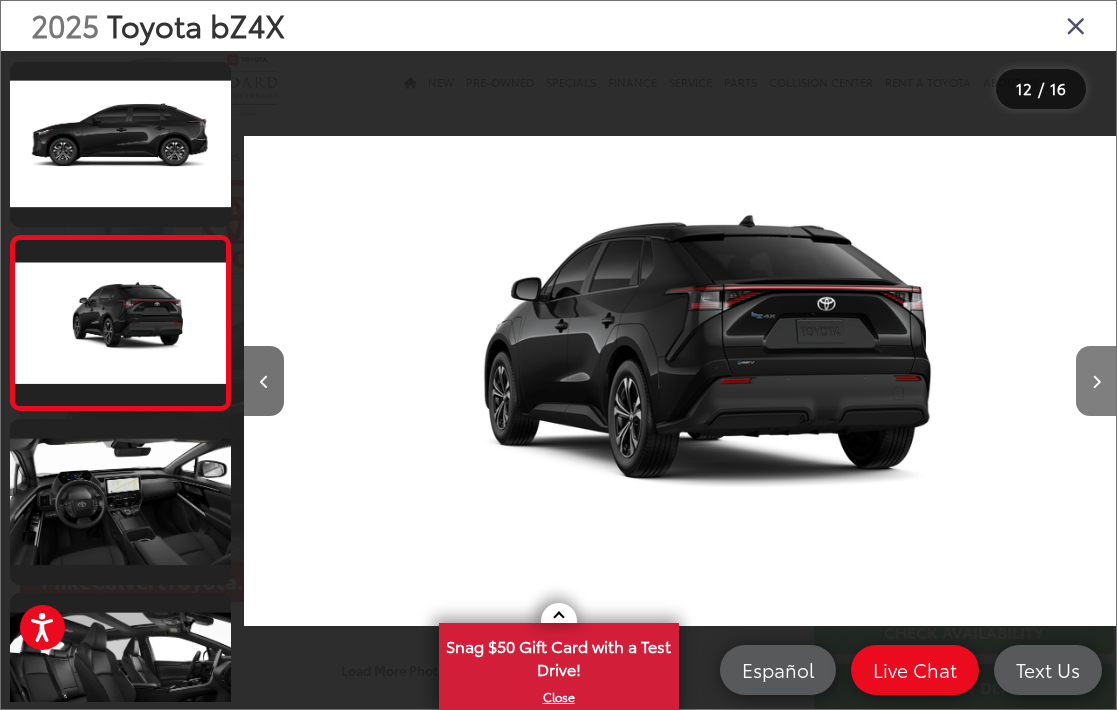click at bounding box center (1096, 381) 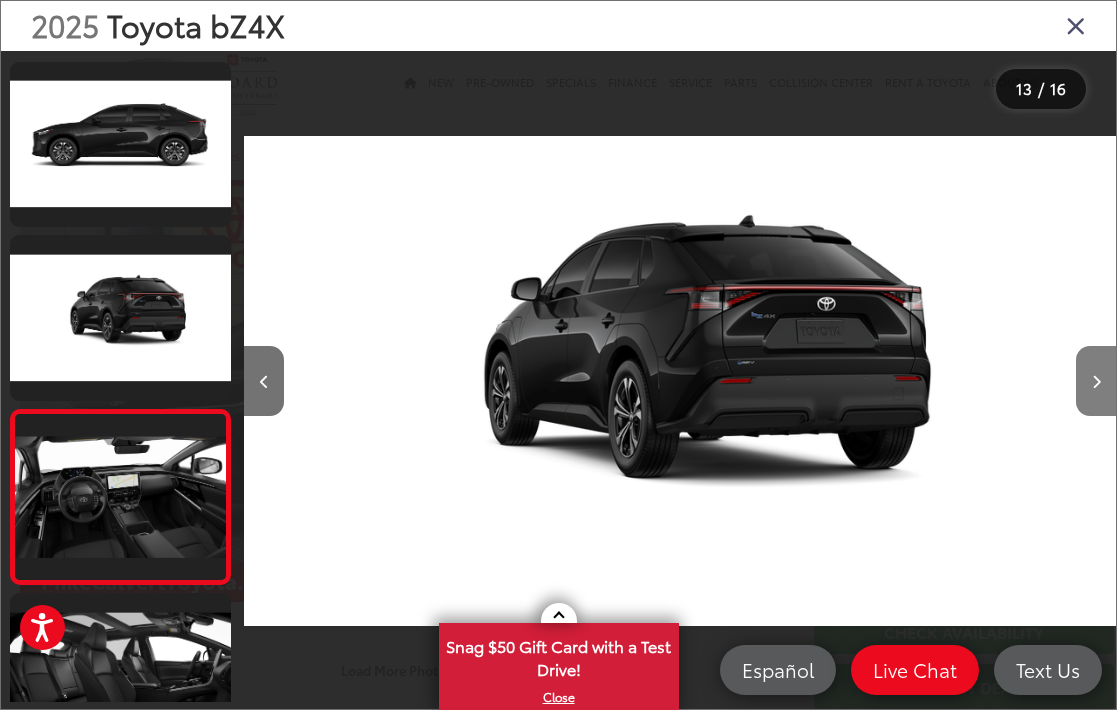 scroll, scrollTop: 0, scrollLeft: 10464, axis: horizontal 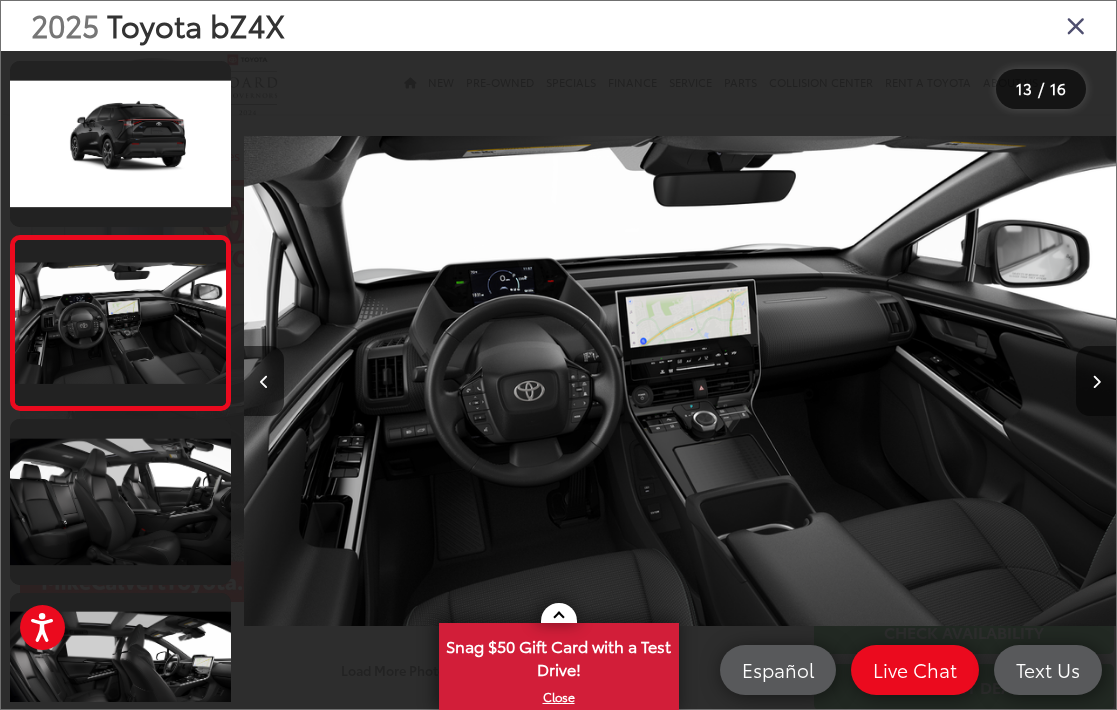 click at bounding box center [1096, 381] 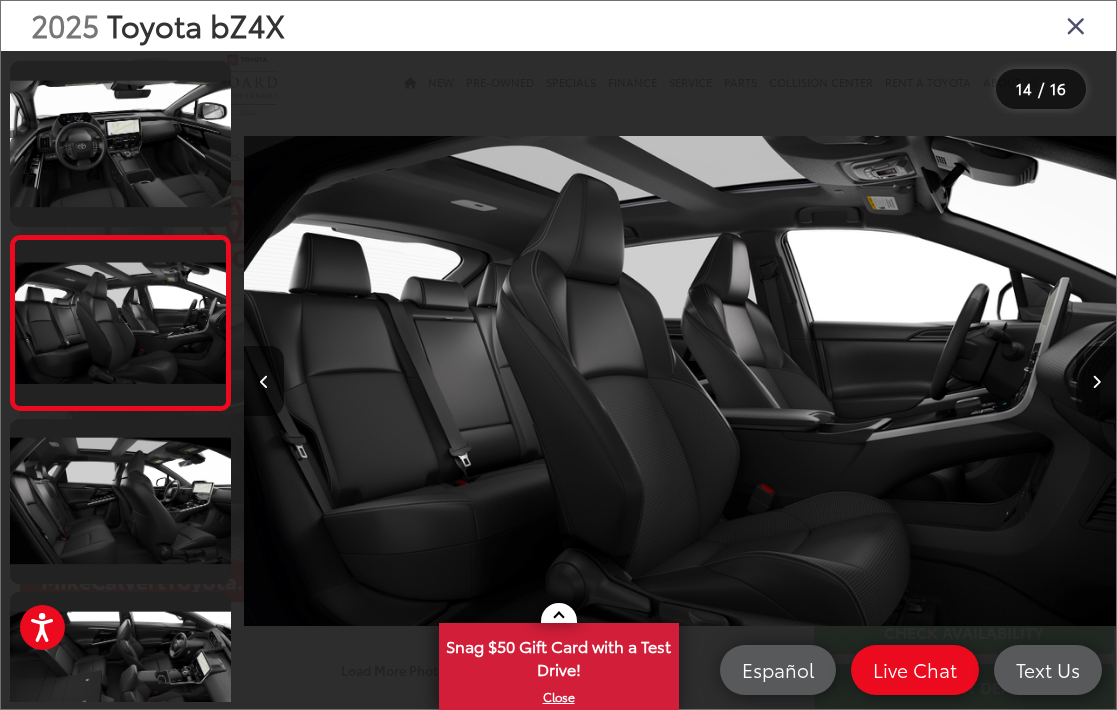 click at bounding box center (1096, 381) 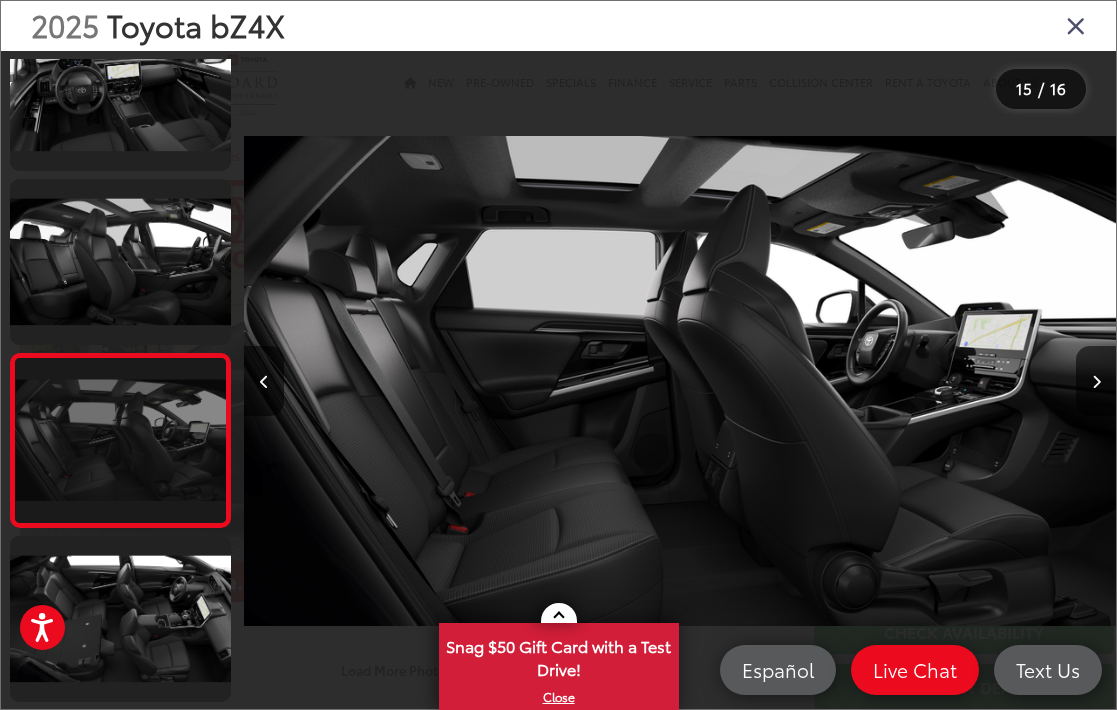 click at bounding box center [120, 441] 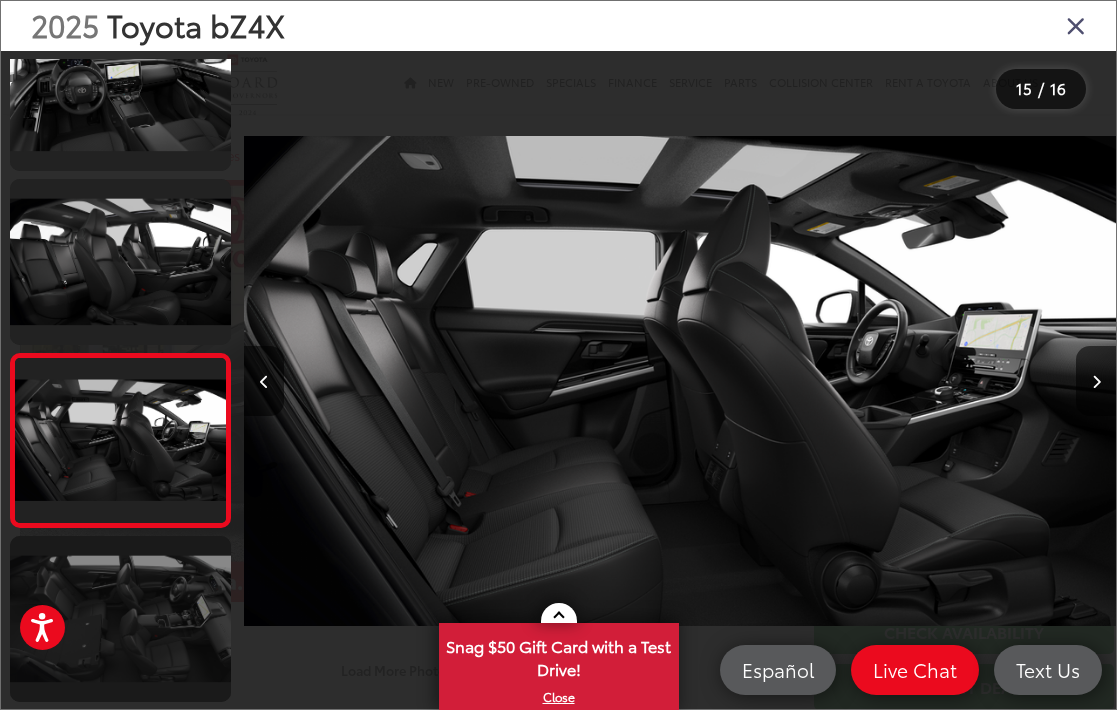 click at bounding box center (120, 619) 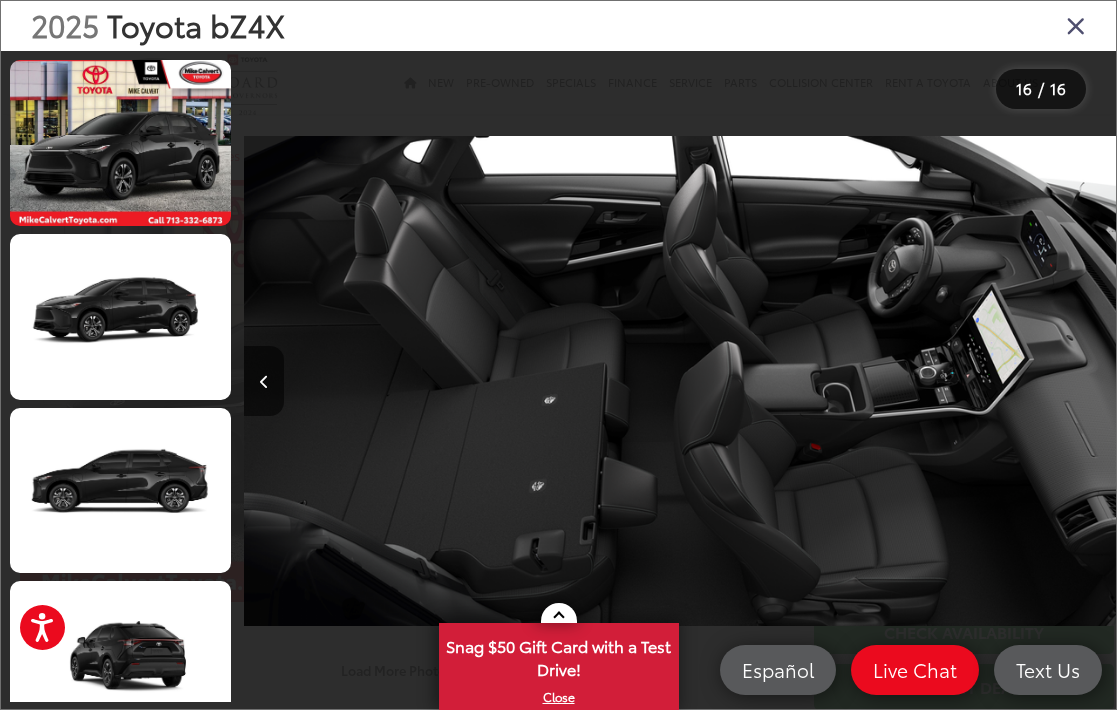 click at bounding box center (1076, 25) 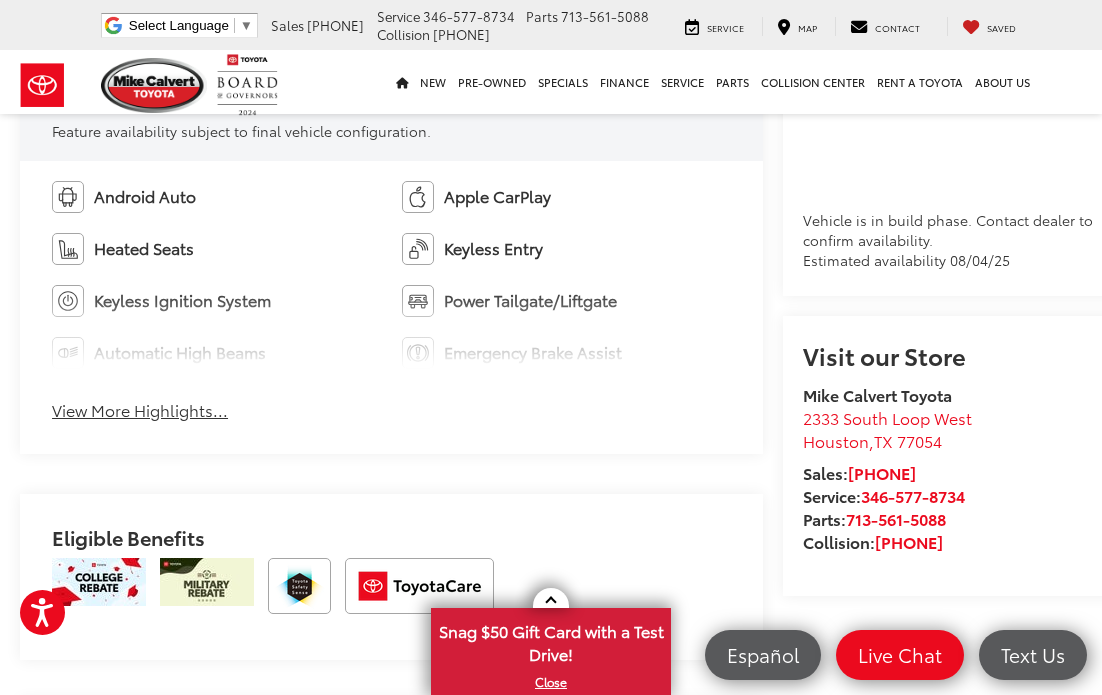 click on "View More Highlights..." at bounding box center (140, 410) 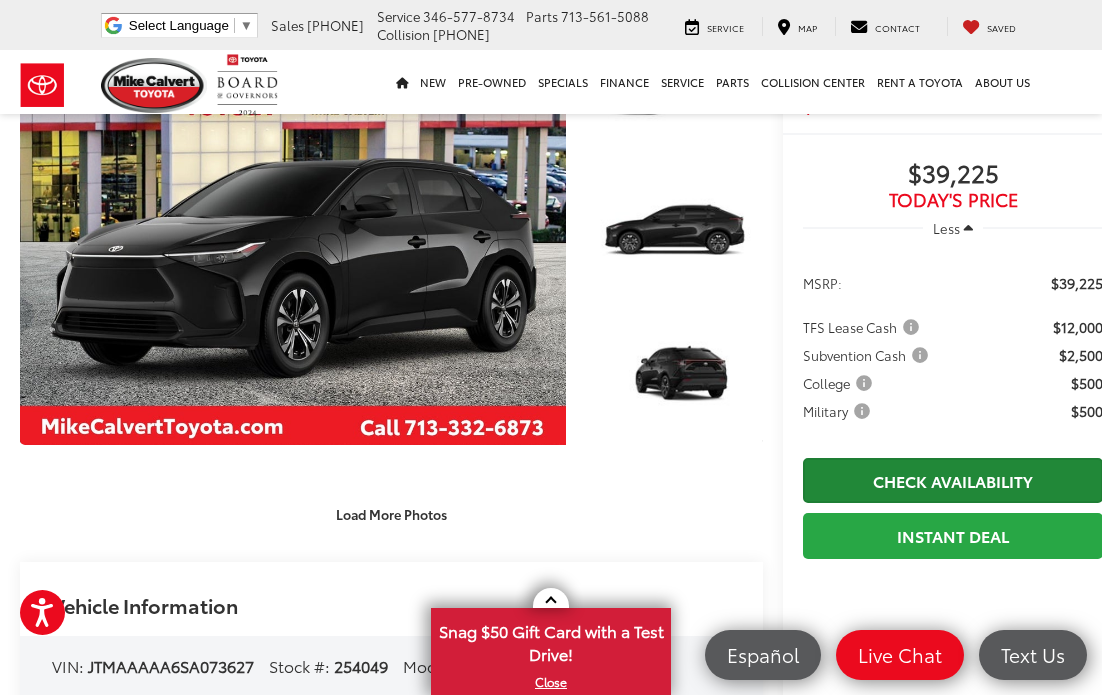 click on "Check Availability" at bounding box center (953, 480) 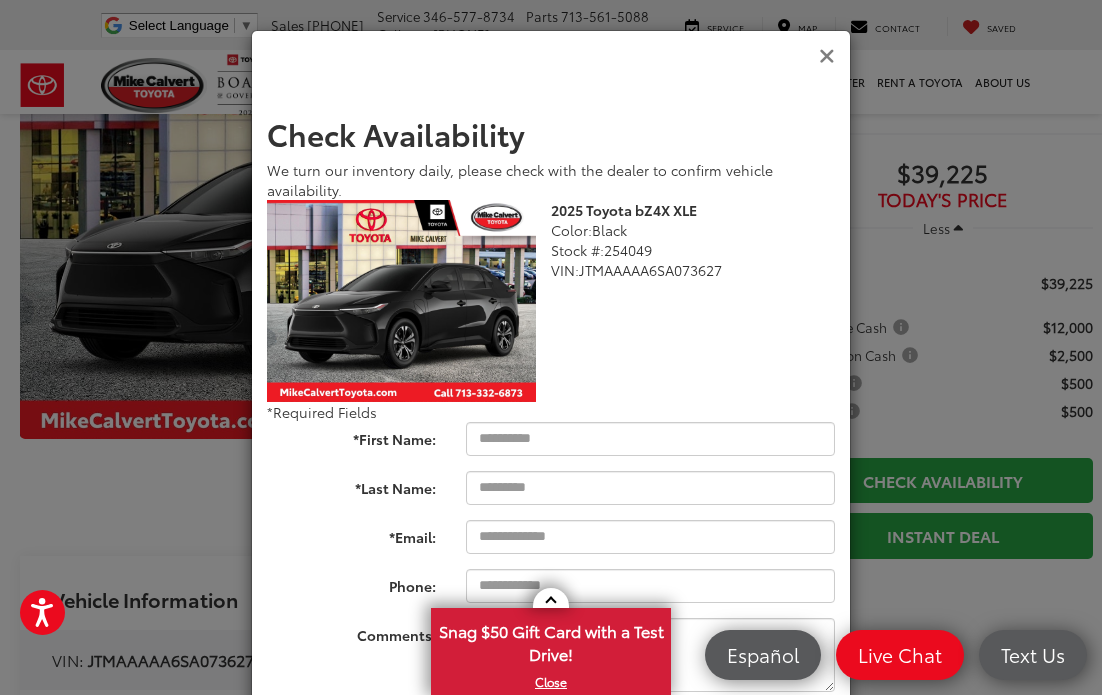 click at bounding box center [827, 56] 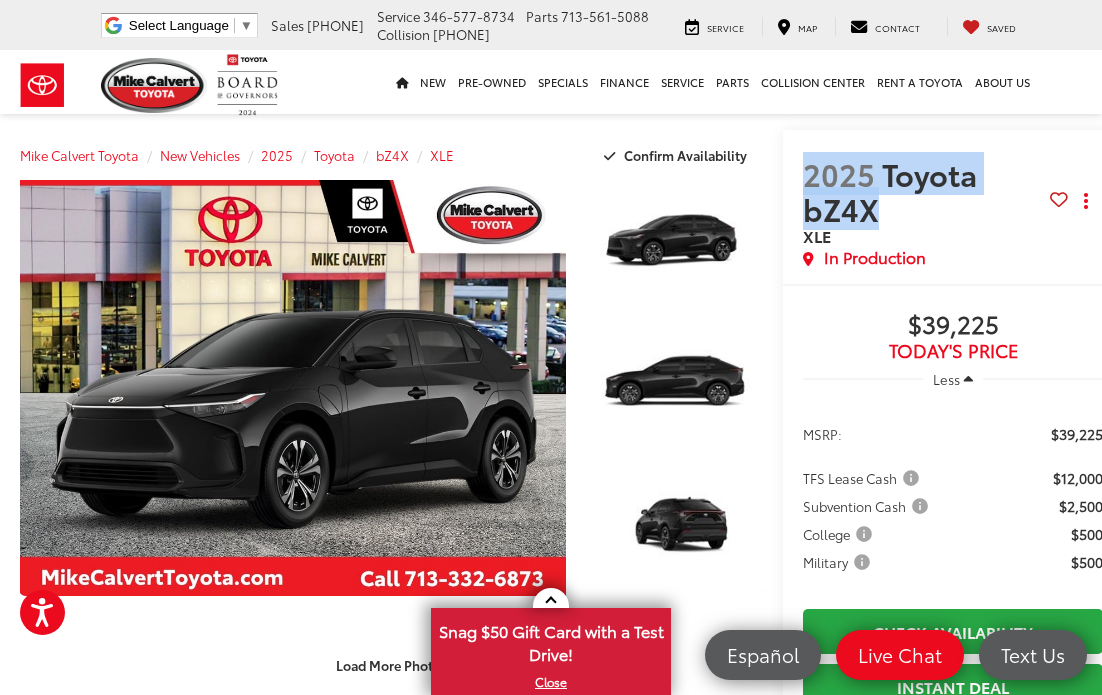 drag, startPoint x: 891, startPoint y: 205, endPoint x: 833, endPoint y: 175, distance: 65.29931 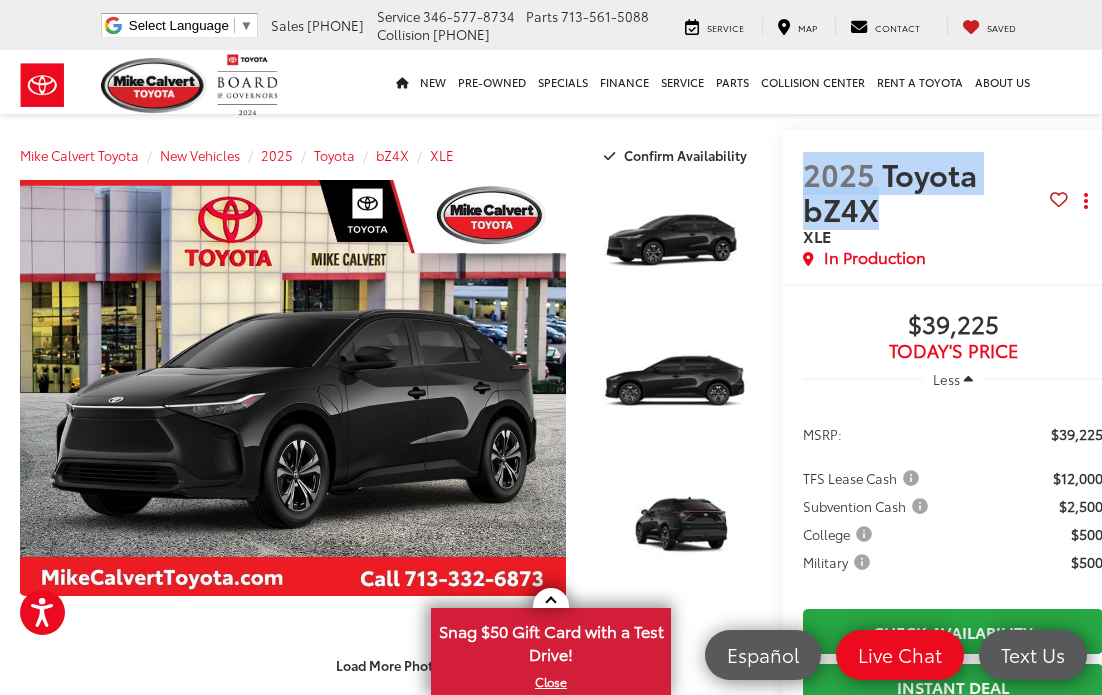 copy on "2025
Toyota bZ4X" 